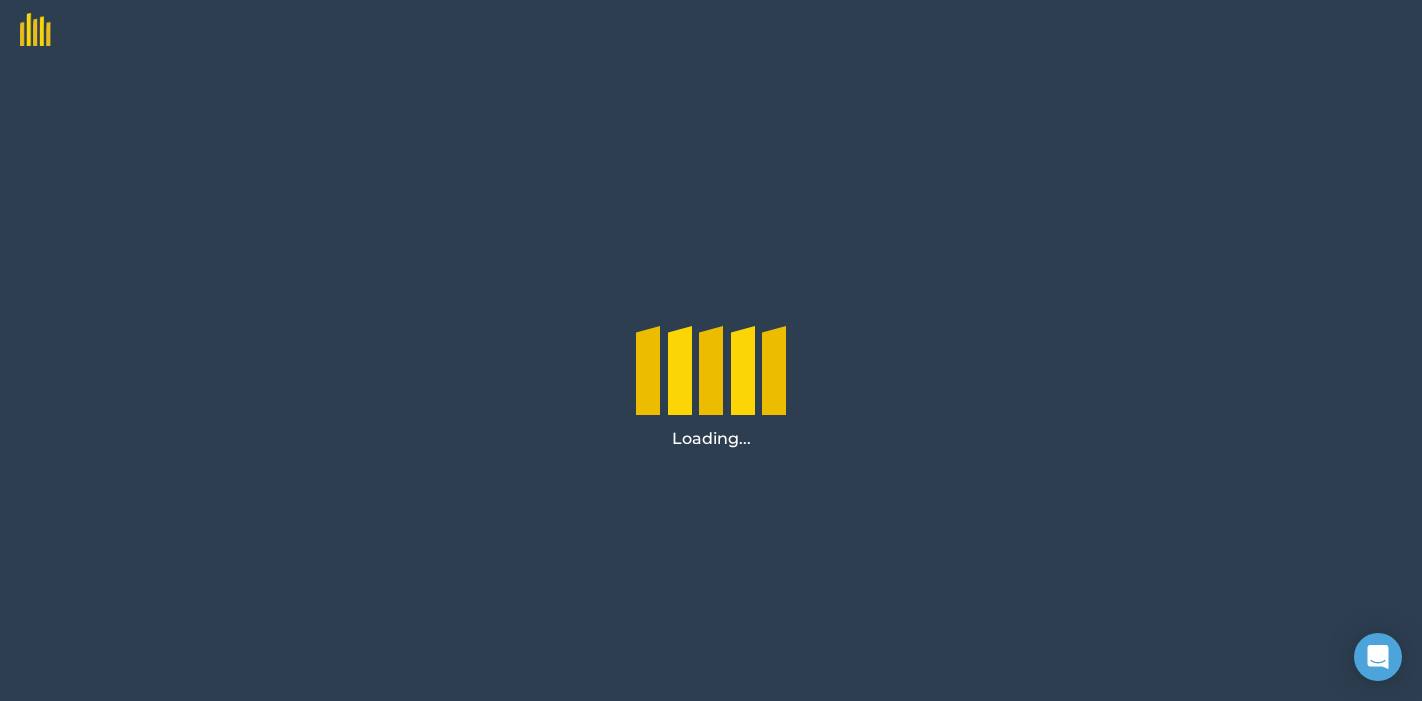 scroll, scrollTop: 0, scrollLeft: 0, axis: both 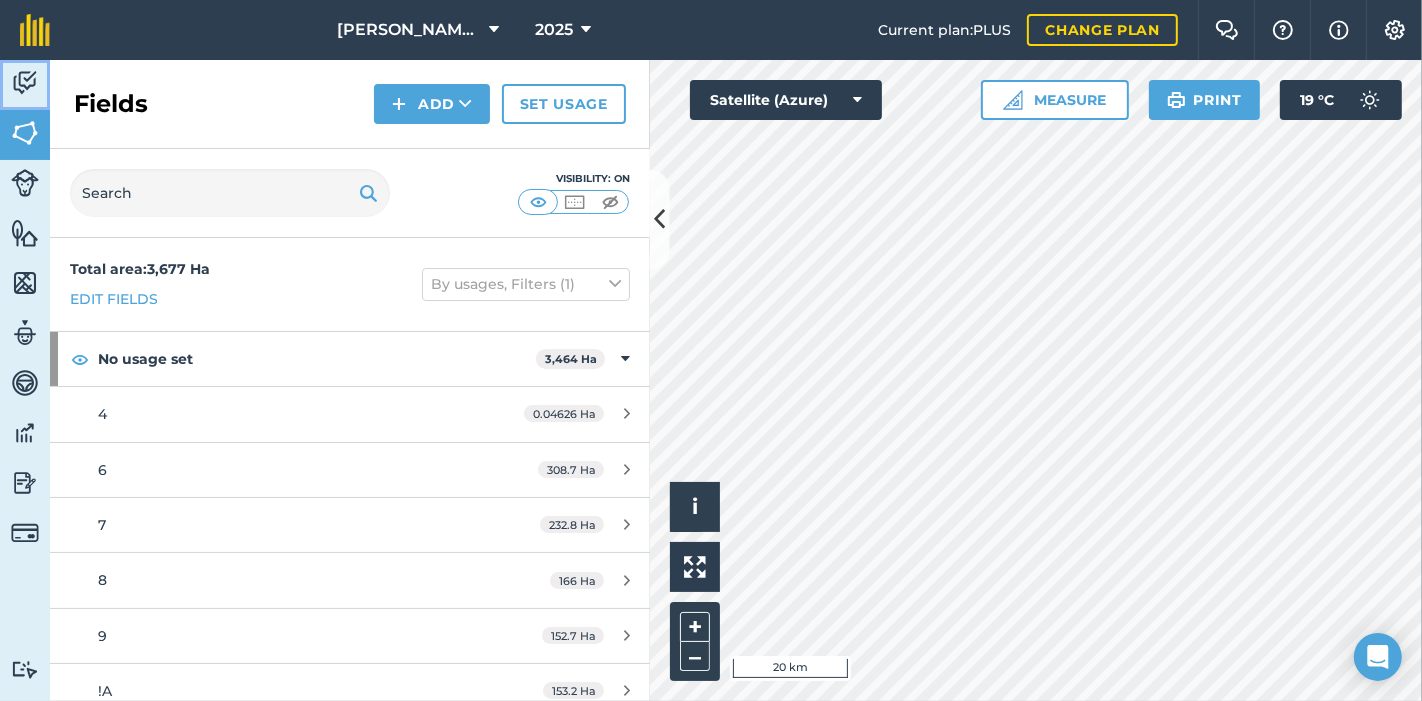 click at bounding box center [25, 83] 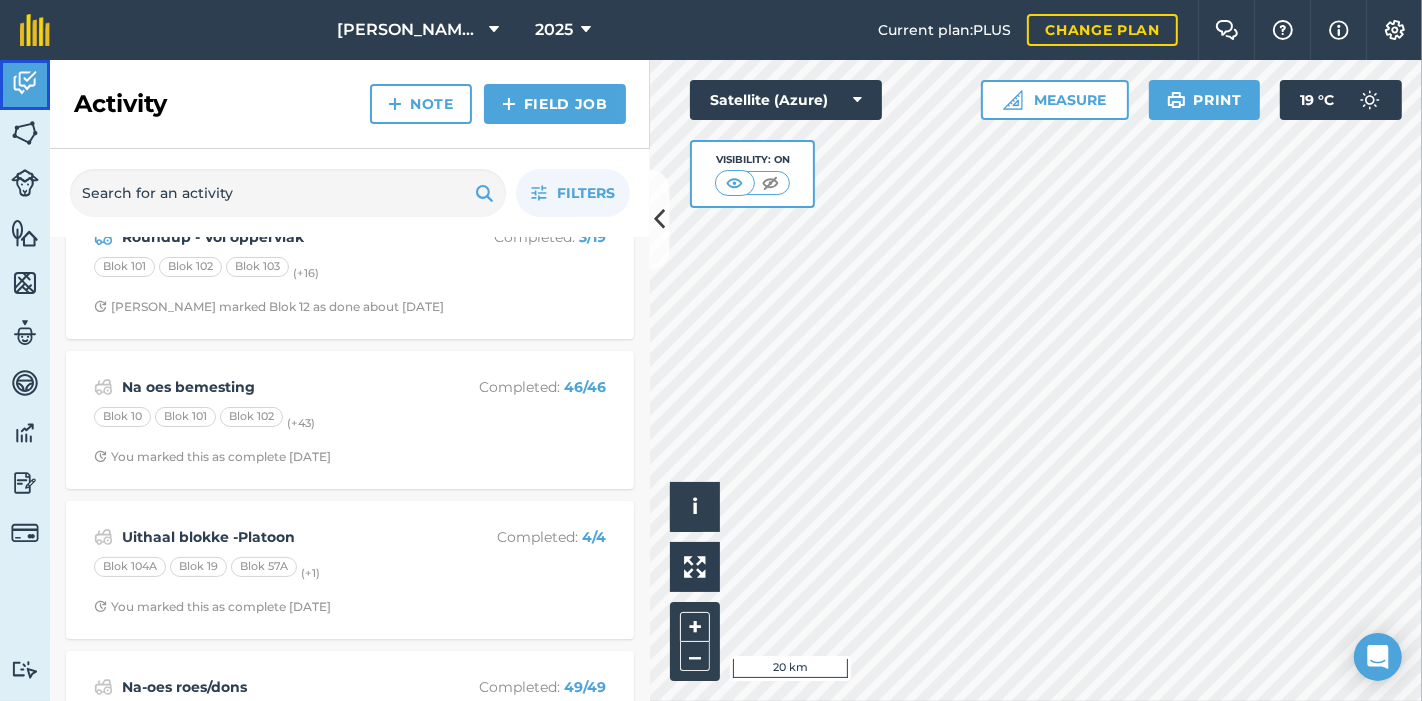 scroll, scrollTop: 297, scrollLeft: 0, axis: vertical 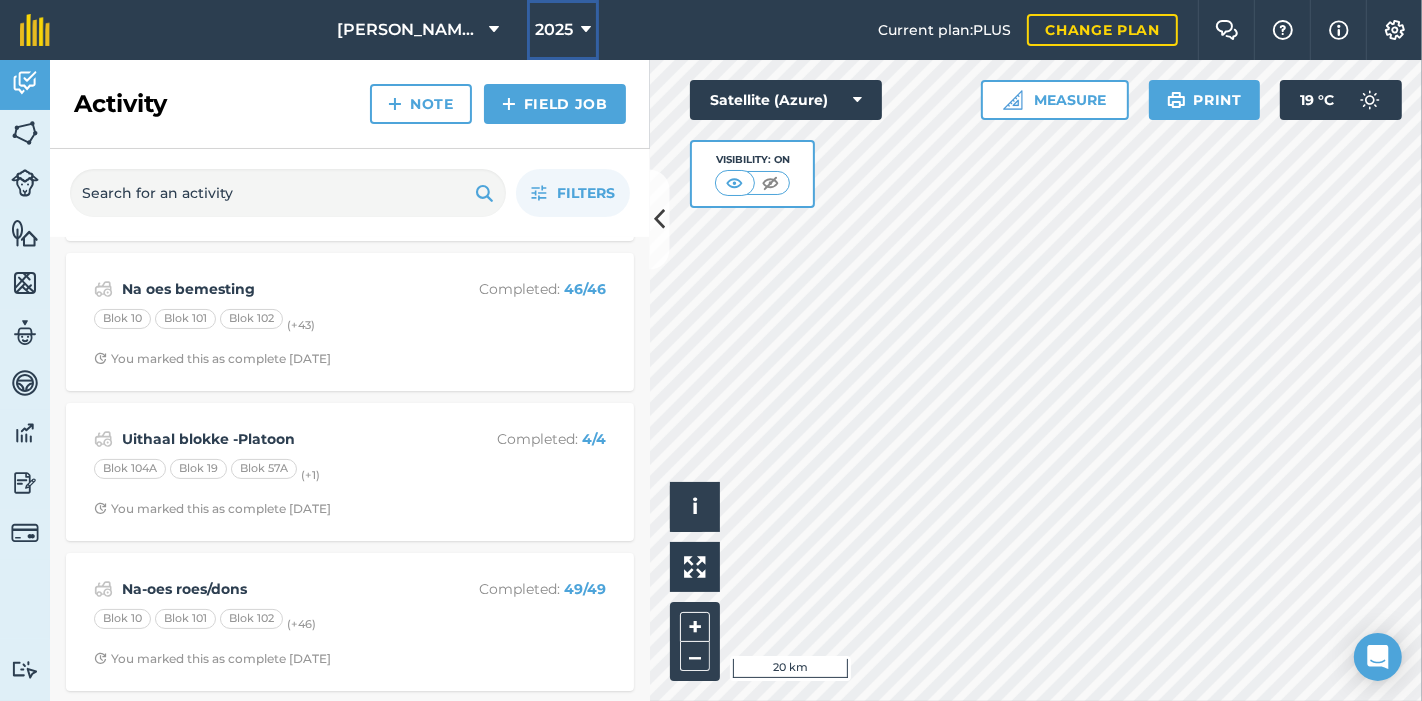click at bounding box center (586, 30) 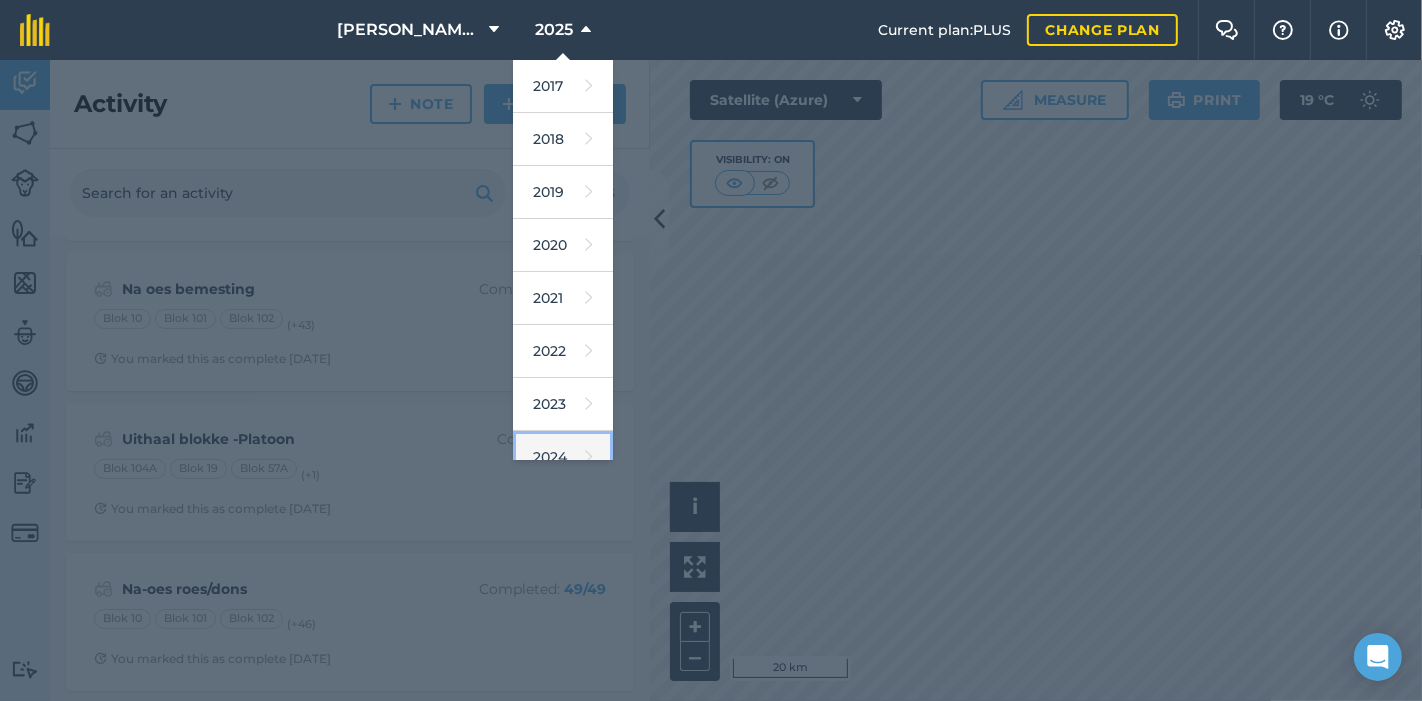 click at bounding box center (589, 457) 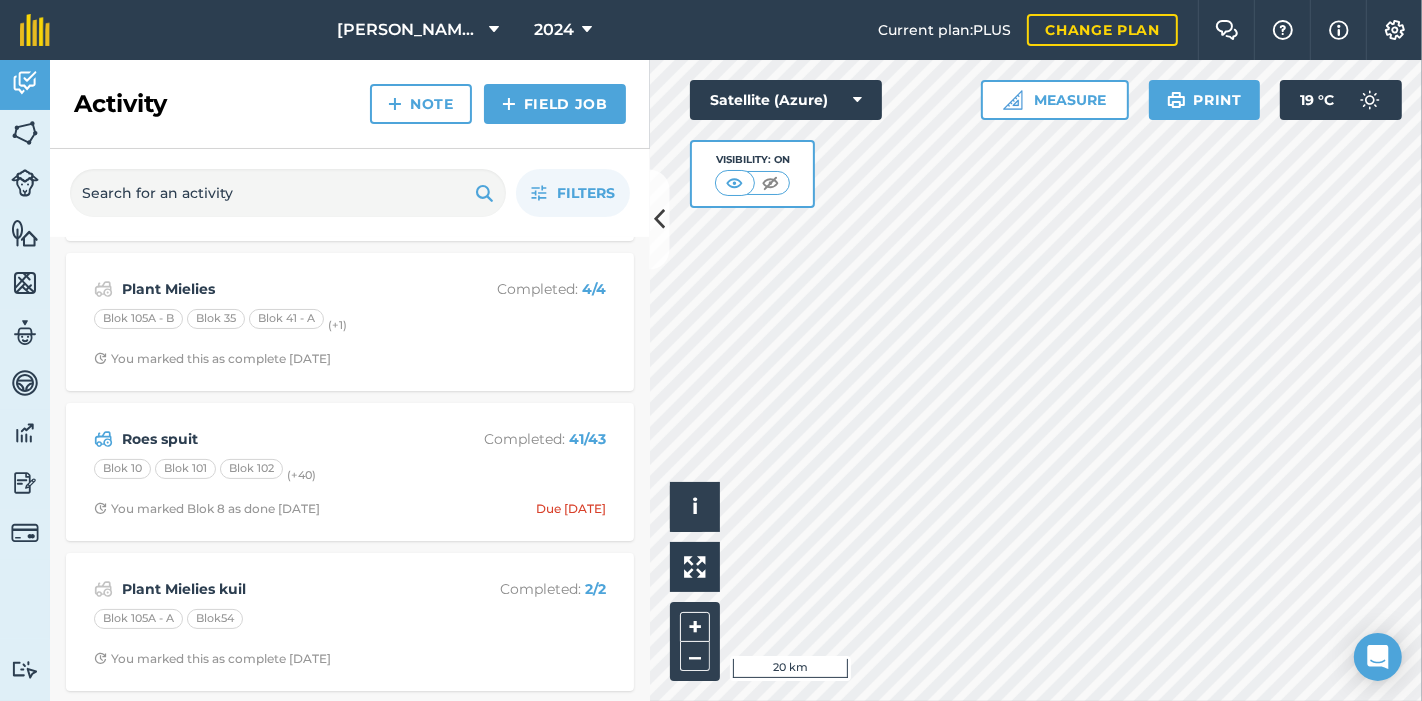 scroll, scrollTop: 0, scrollLeft: 0, axis: both 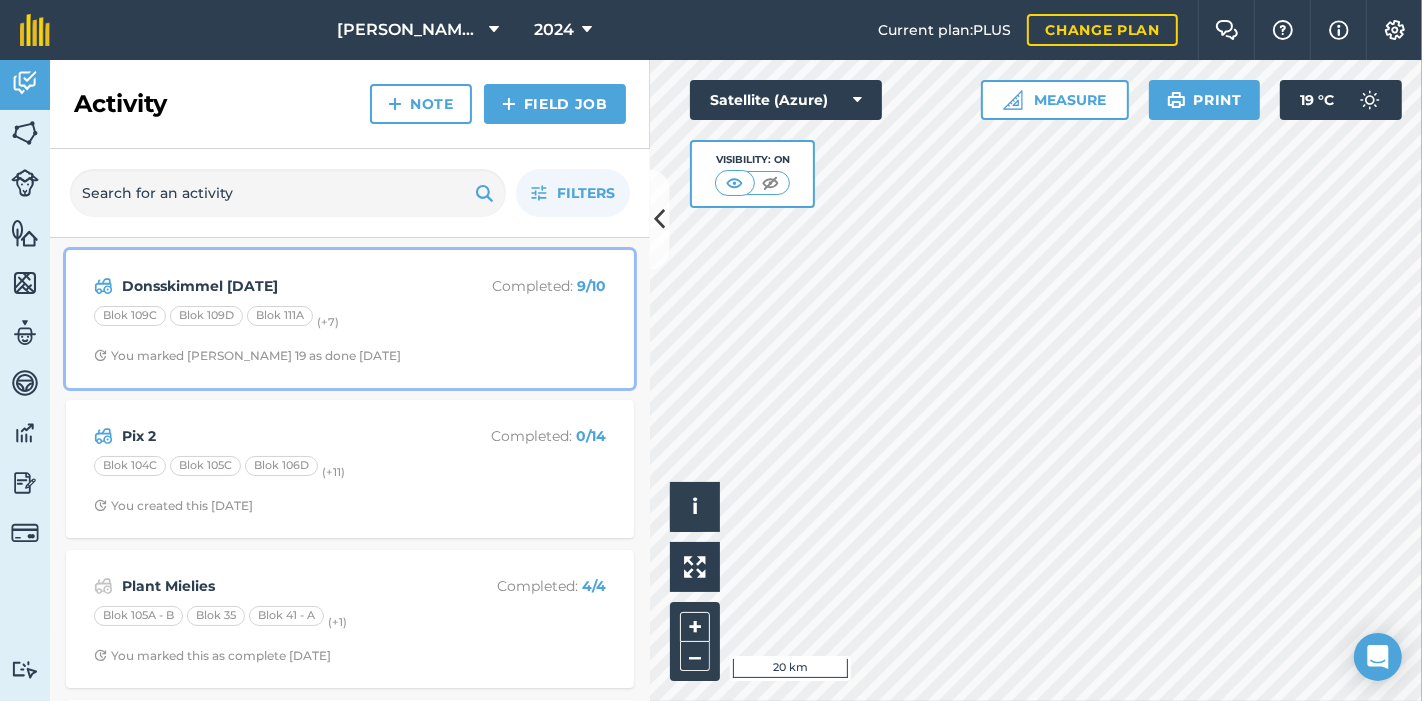 click on "Donsskimmel [DATE]" at bounding box center (280, 286) 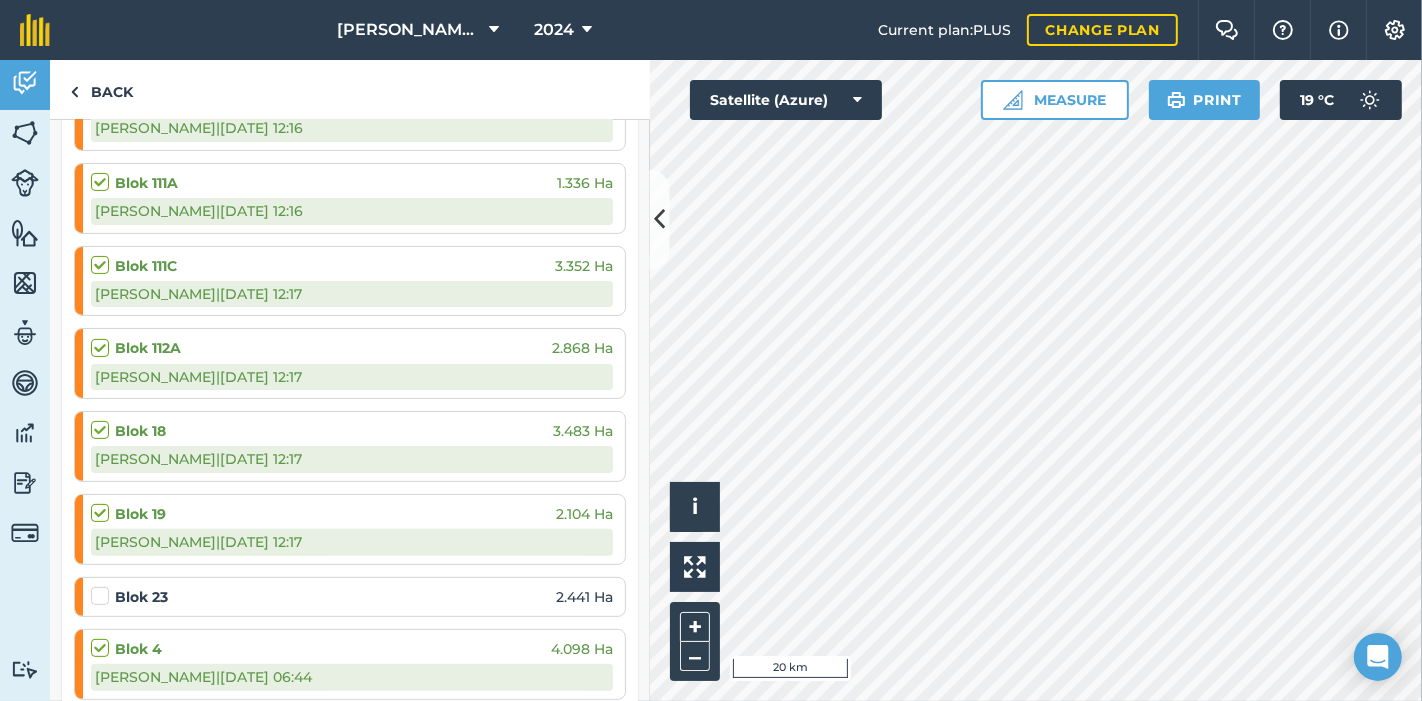 scroll, scrollTop: 555, scrollLeft: 0, axis: vertical 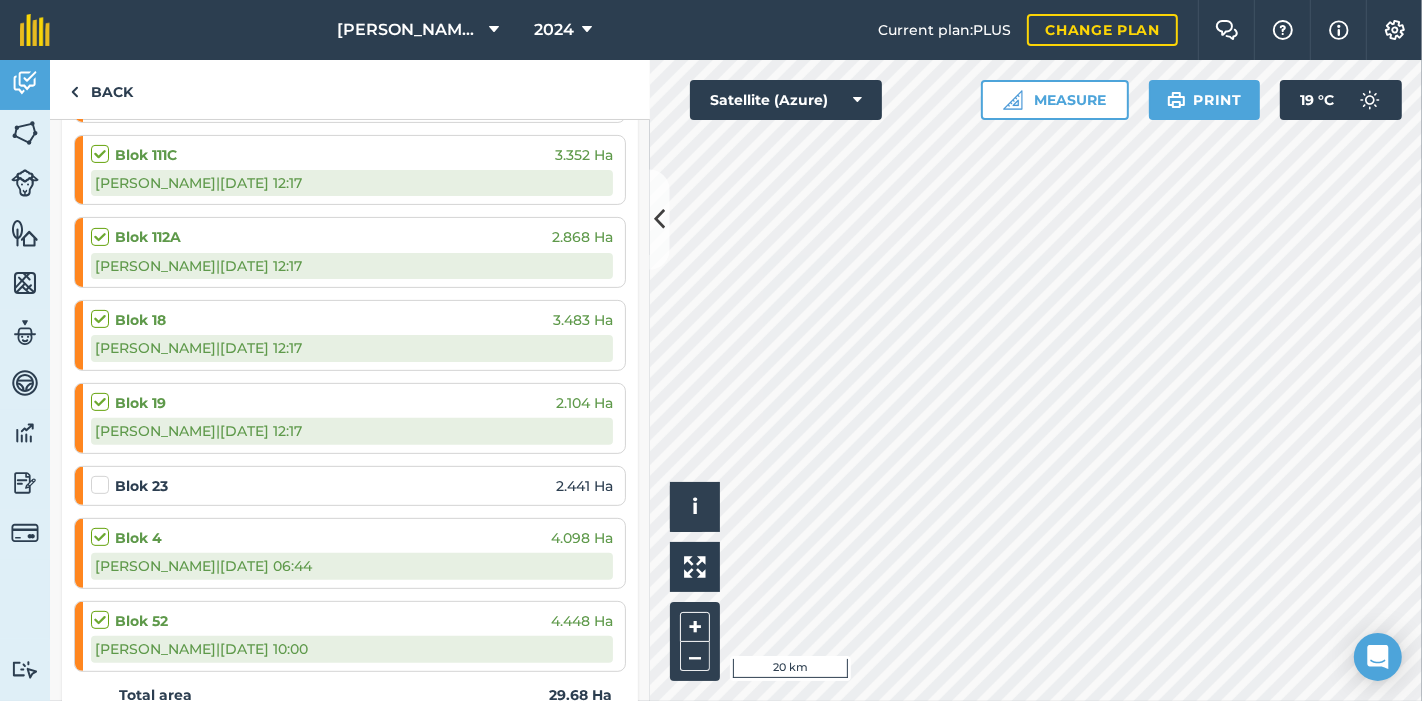 click at bounding box center (103, 475) 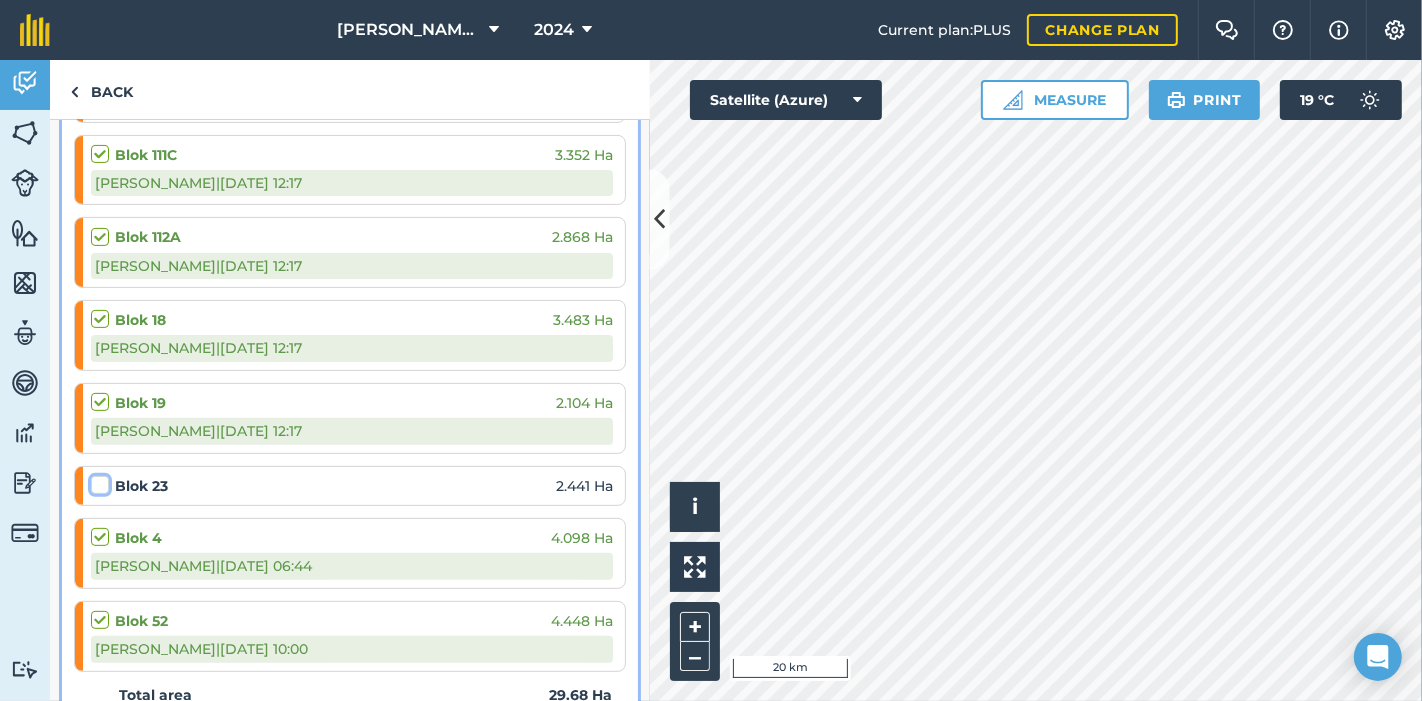 click at bounding box center [97, 481] 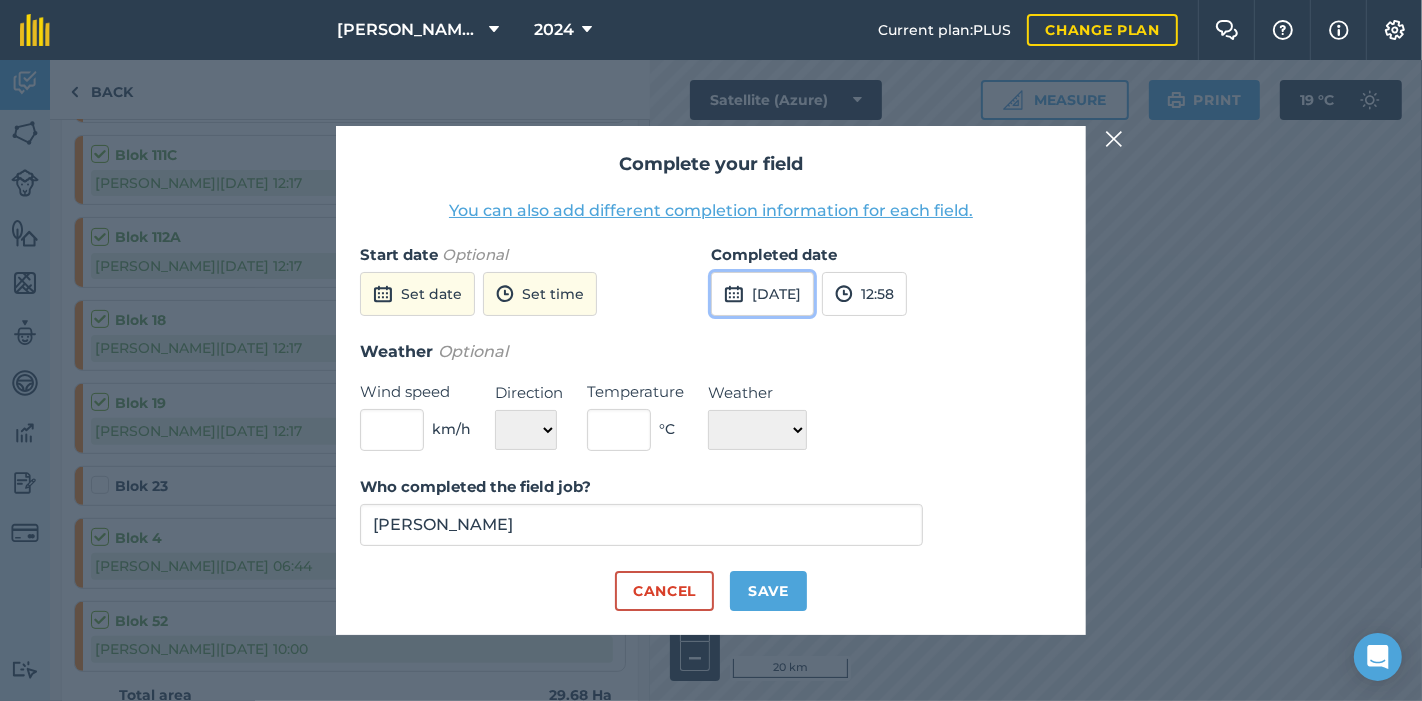 click on "[DATE]" at bounding box center [762, 294] 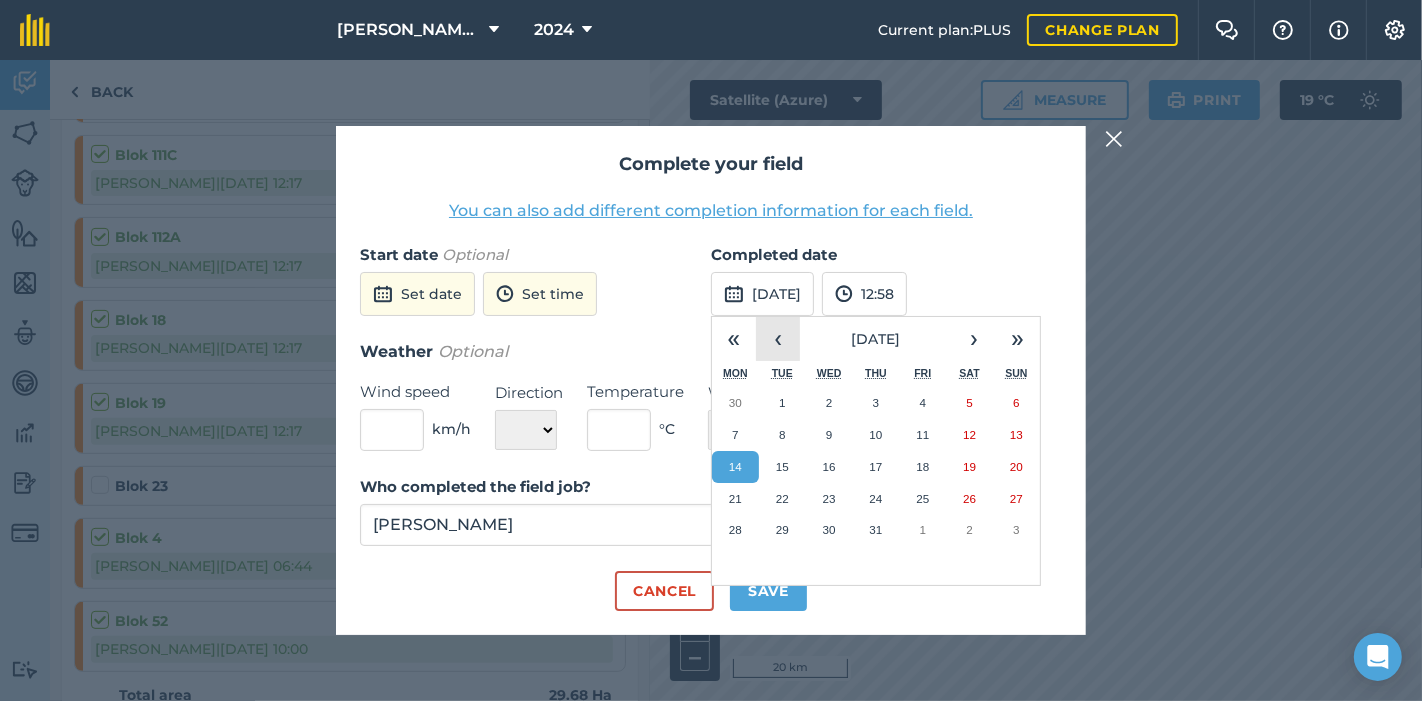 click on "‹" at bounding box center (778, 339) 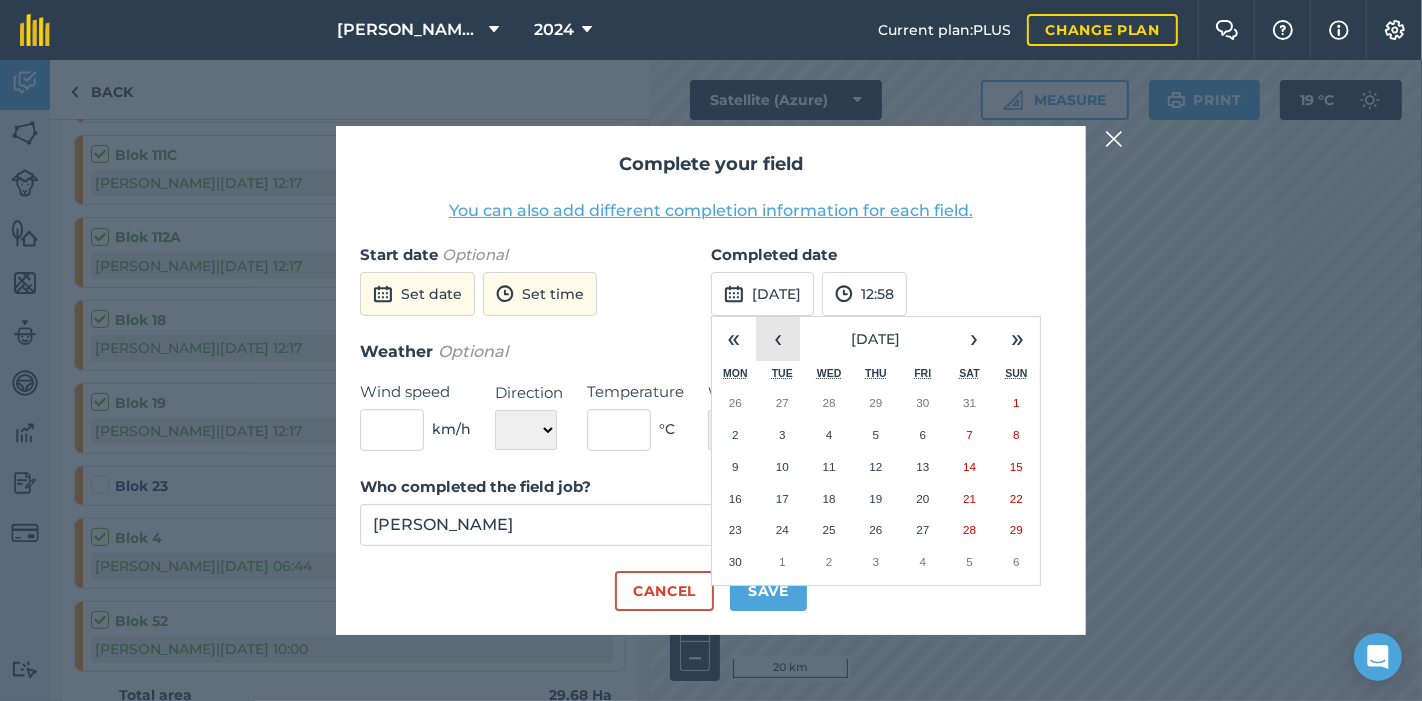 click on "‹" at bounding box center [778, 339] 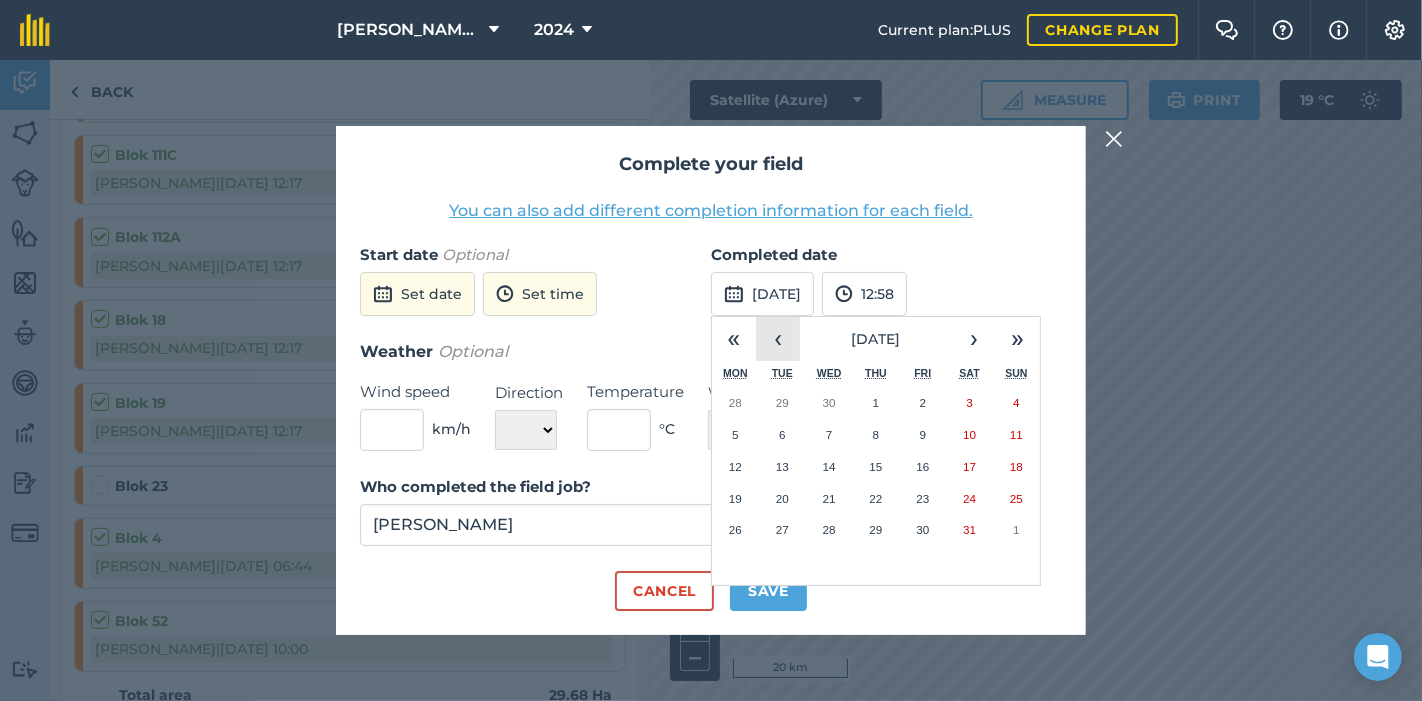 click on "‹" at bounding box center [778, 339] 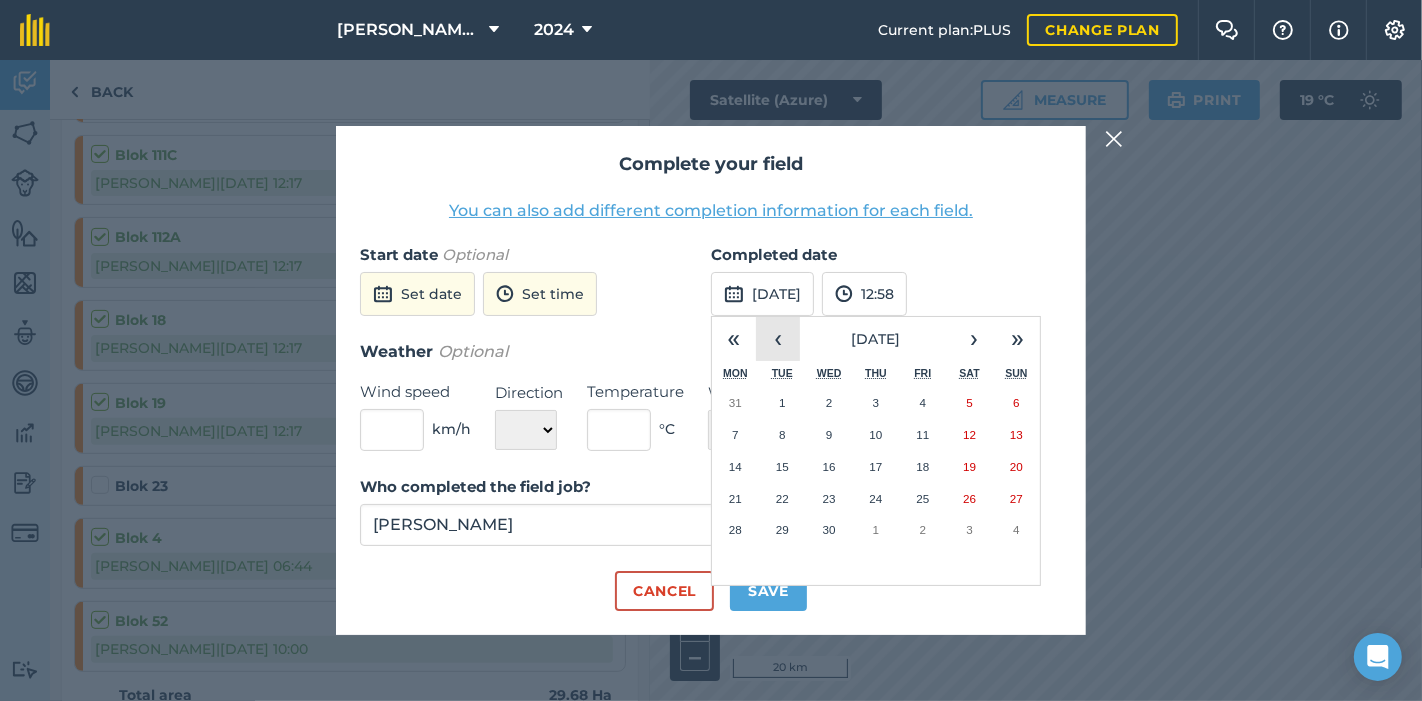 click on "‹" at bounding box center [778, 339] 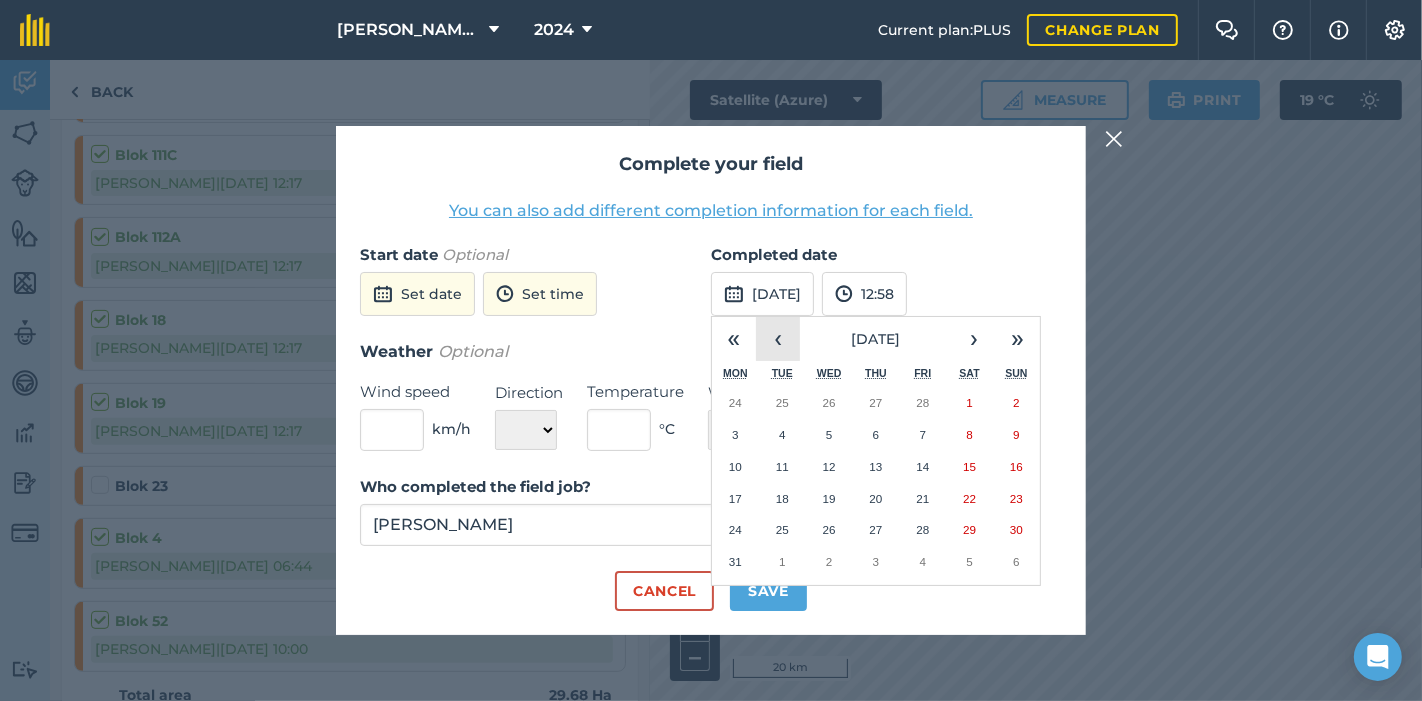 click on "‹" at bounding box center [778, 339] 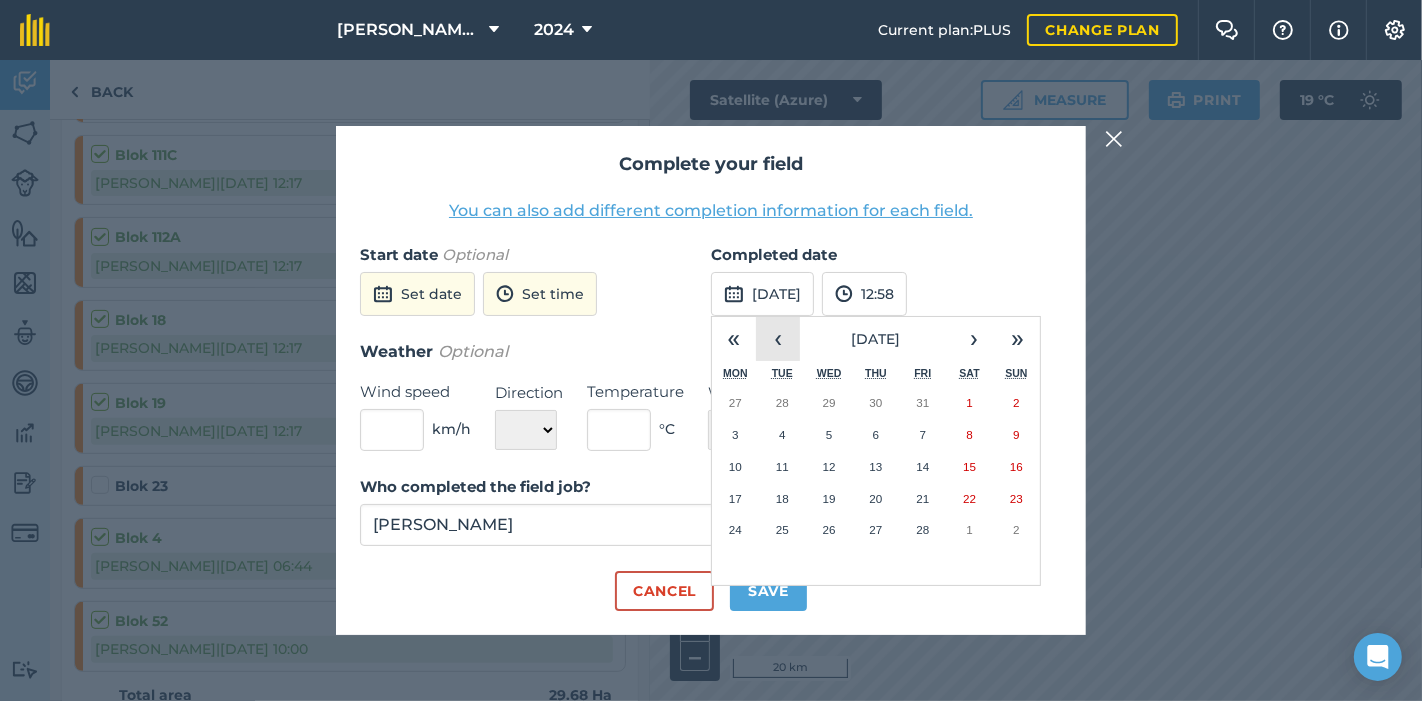 click on "‹" at bounding box center [778, 339] 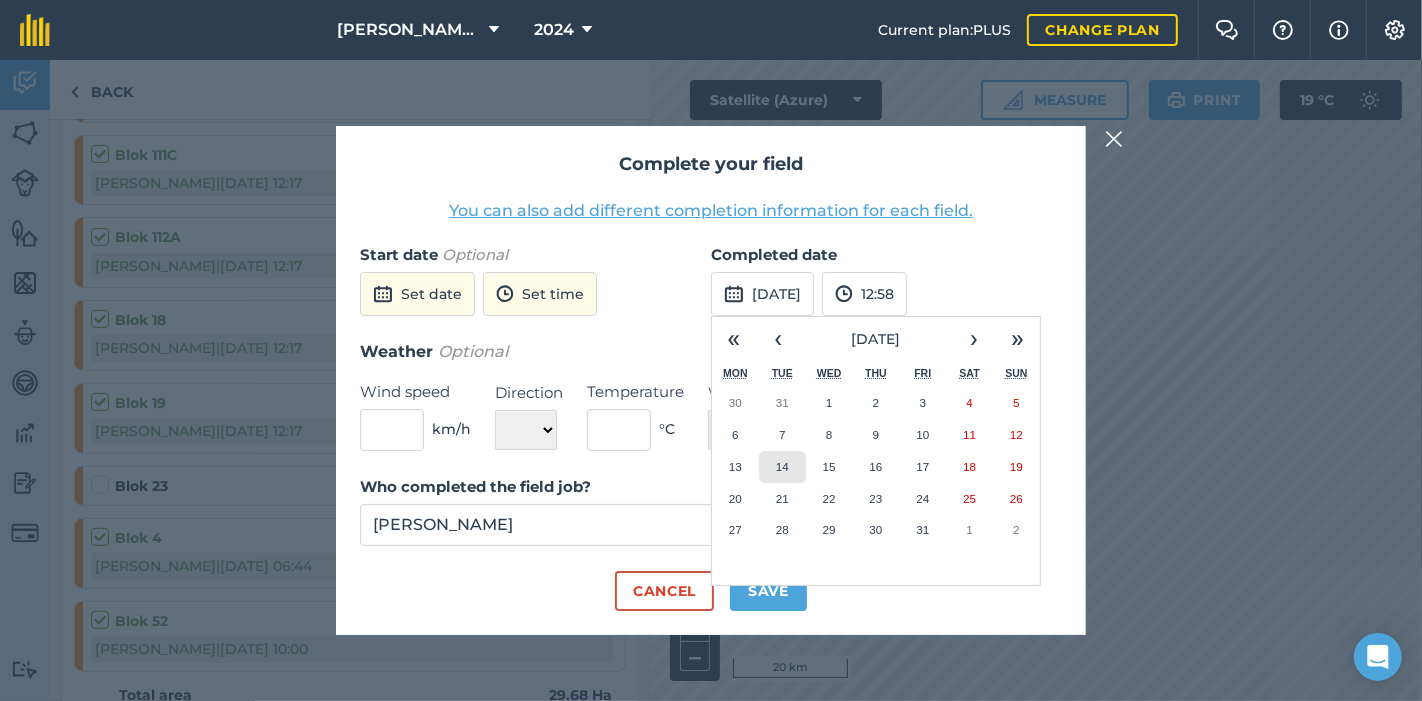click on "14" at bounding box center [782, 466] 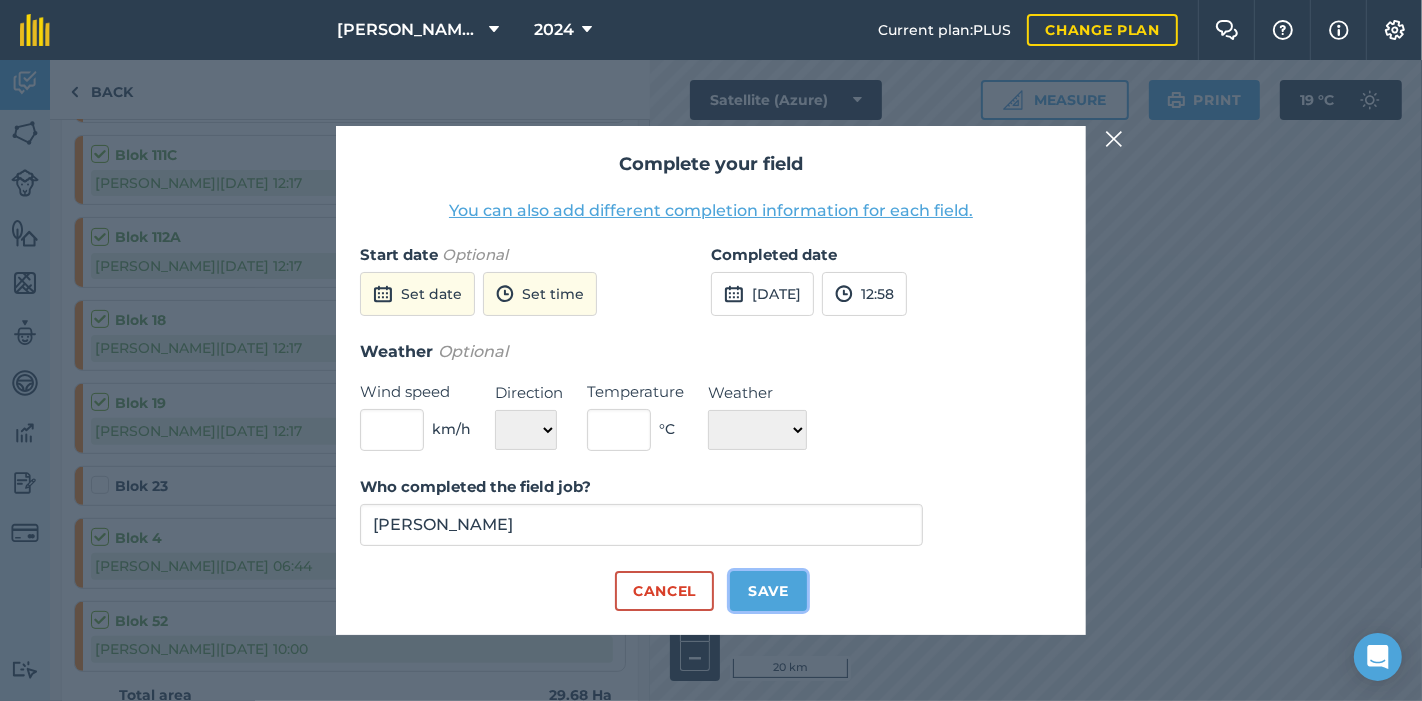 click on "Save" at bounding box center [768, 591] 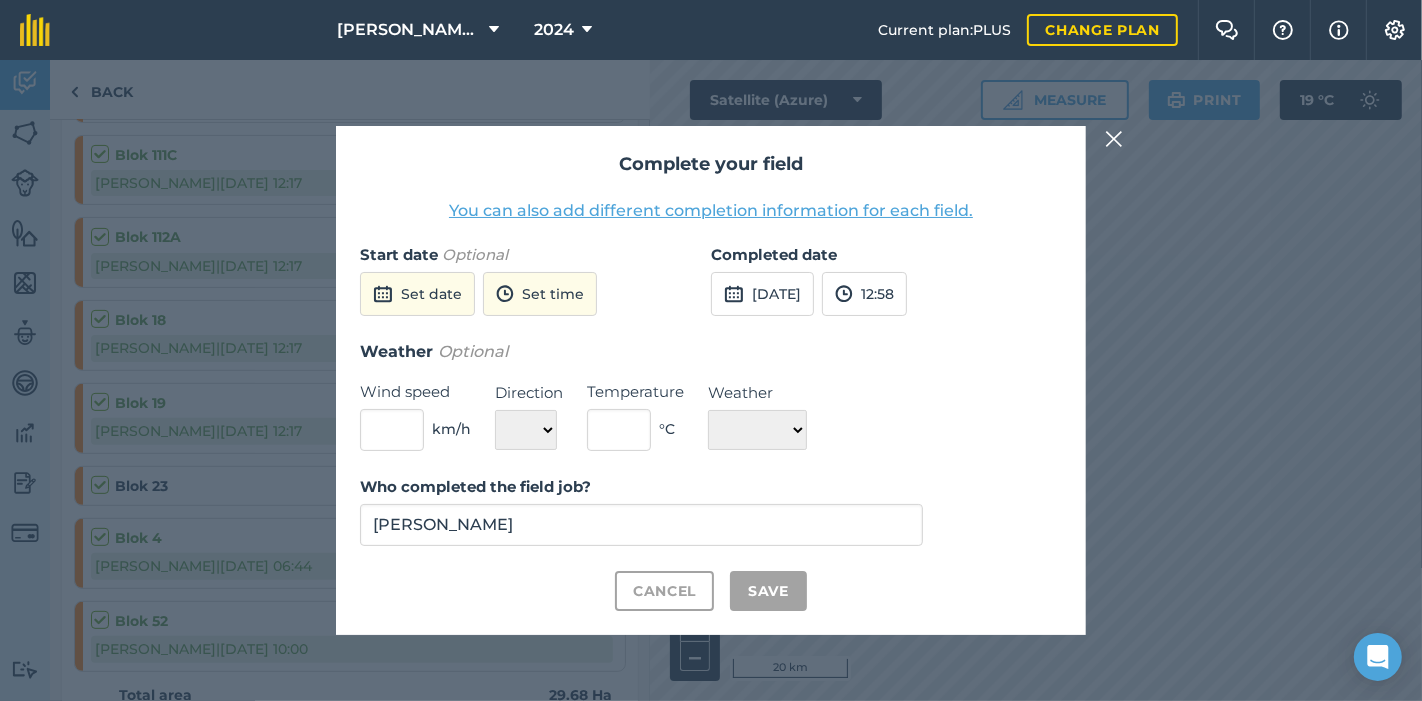 checkbox on "true" 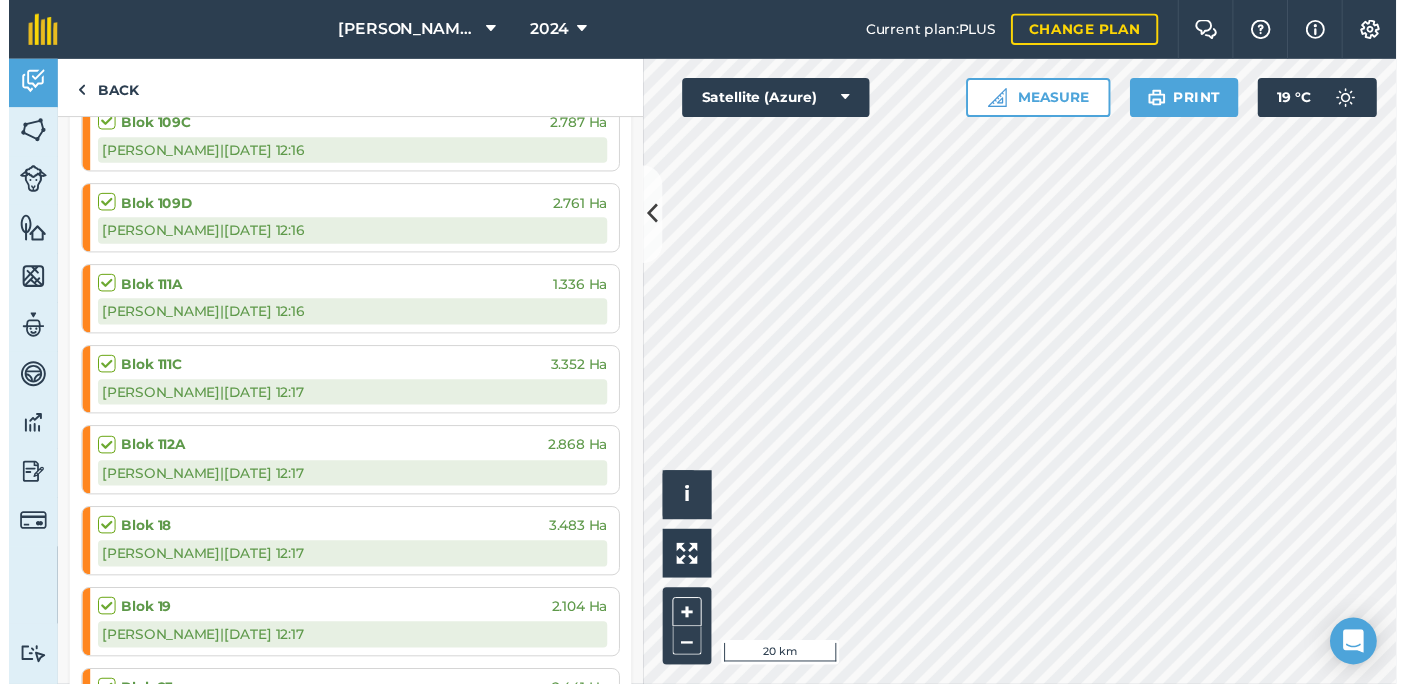 scroll, scrollTop: 0, scrollLeft: 0, axis: both 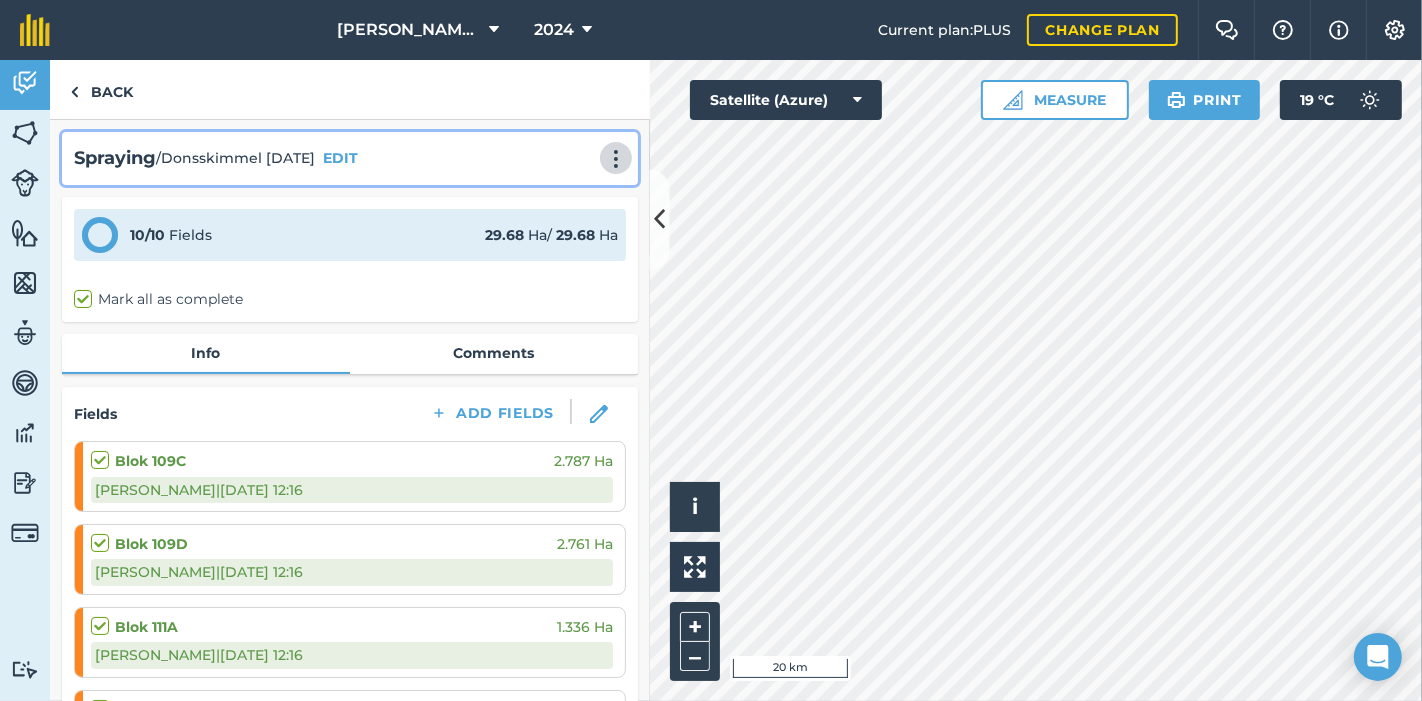 click at bounding box center (616, 159) 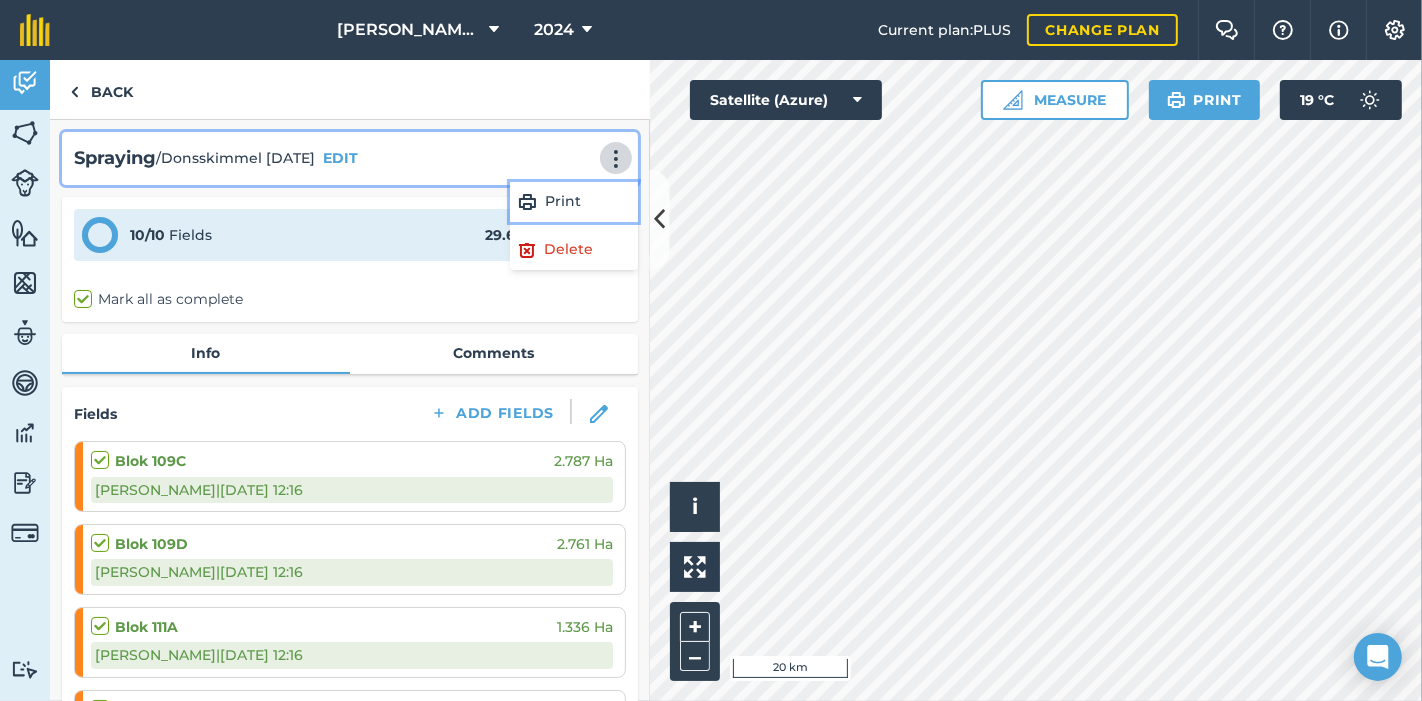 click on "Print" at bounding box center (574, 202) 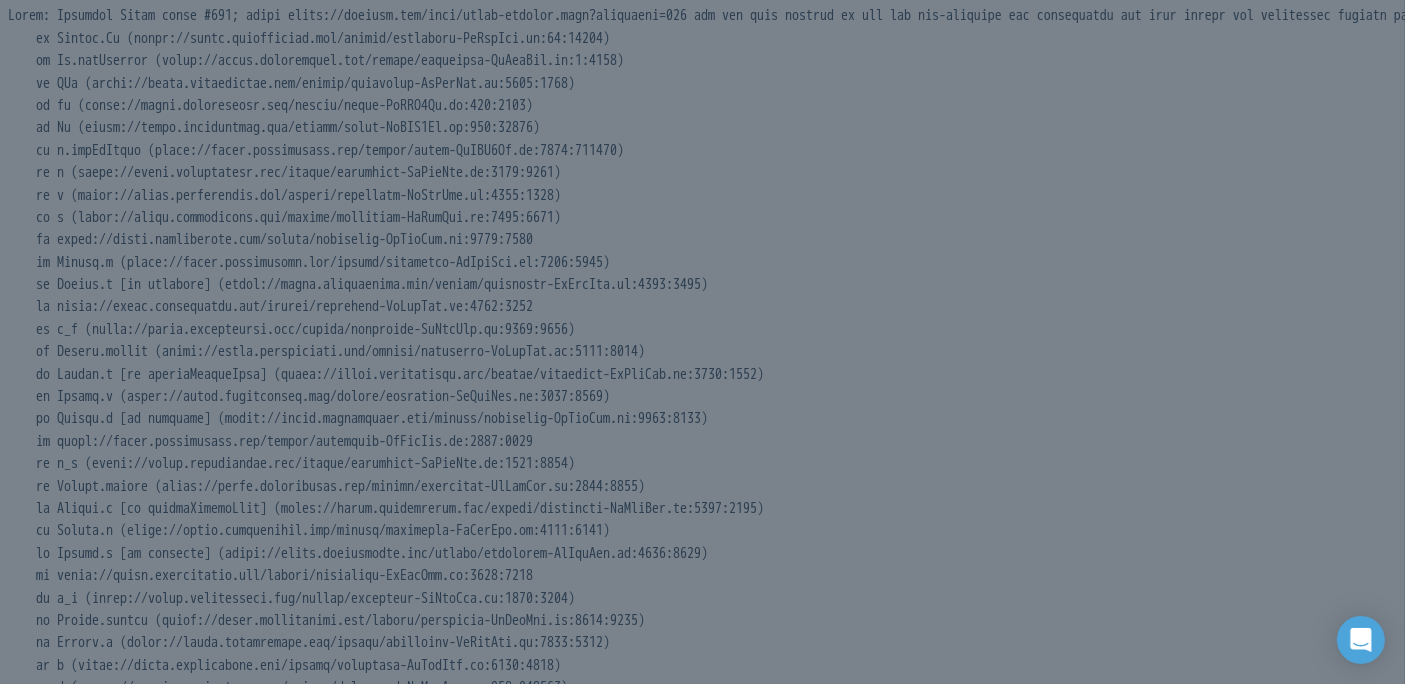 scroll, scrollTop: 0, scrollLeft: 0, axis: both 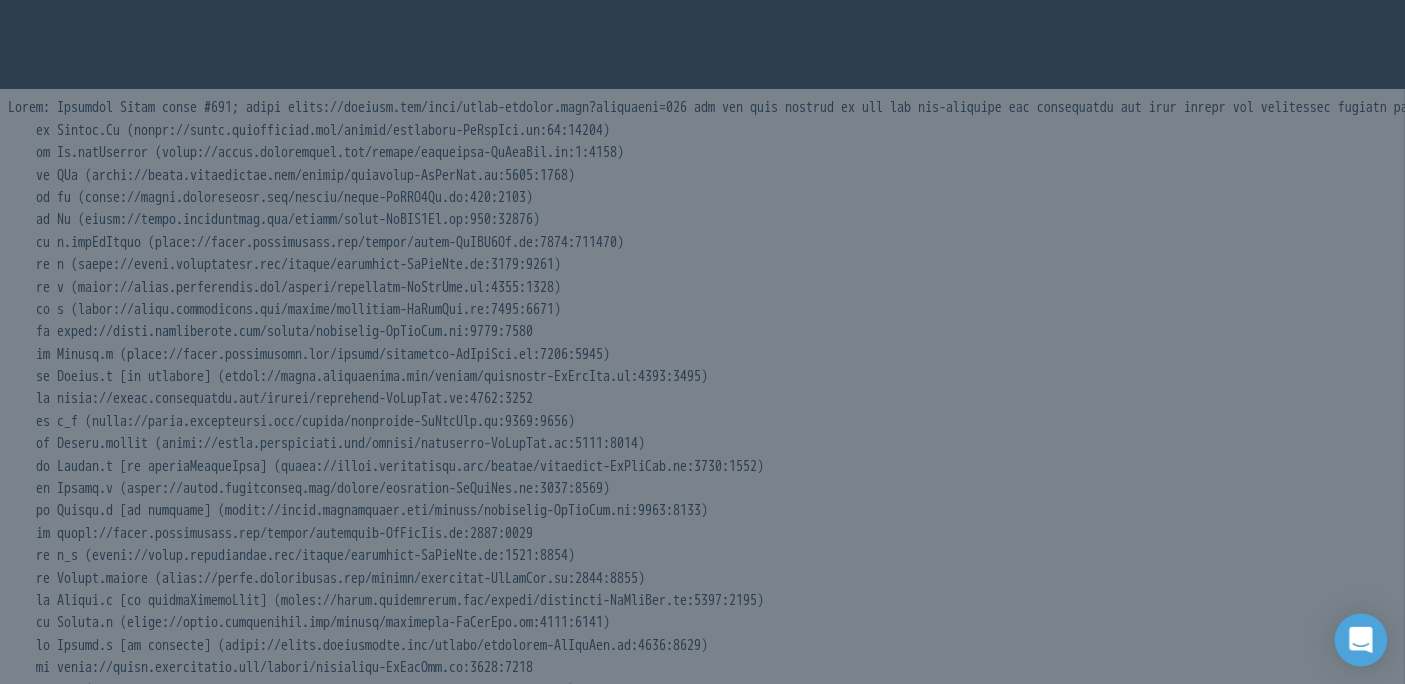 click at bounding box center [1361, 640] 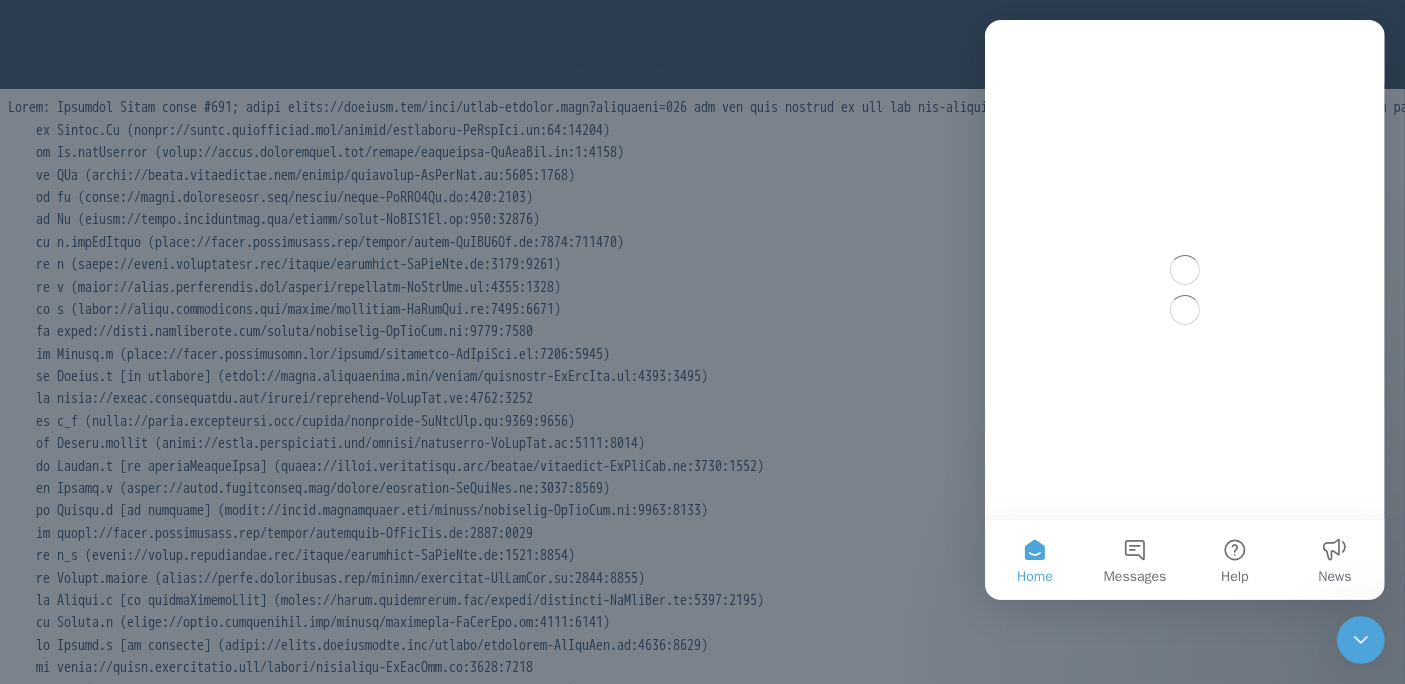 scroll, scrollTop: 0, scrollLeft: 0, axis: both 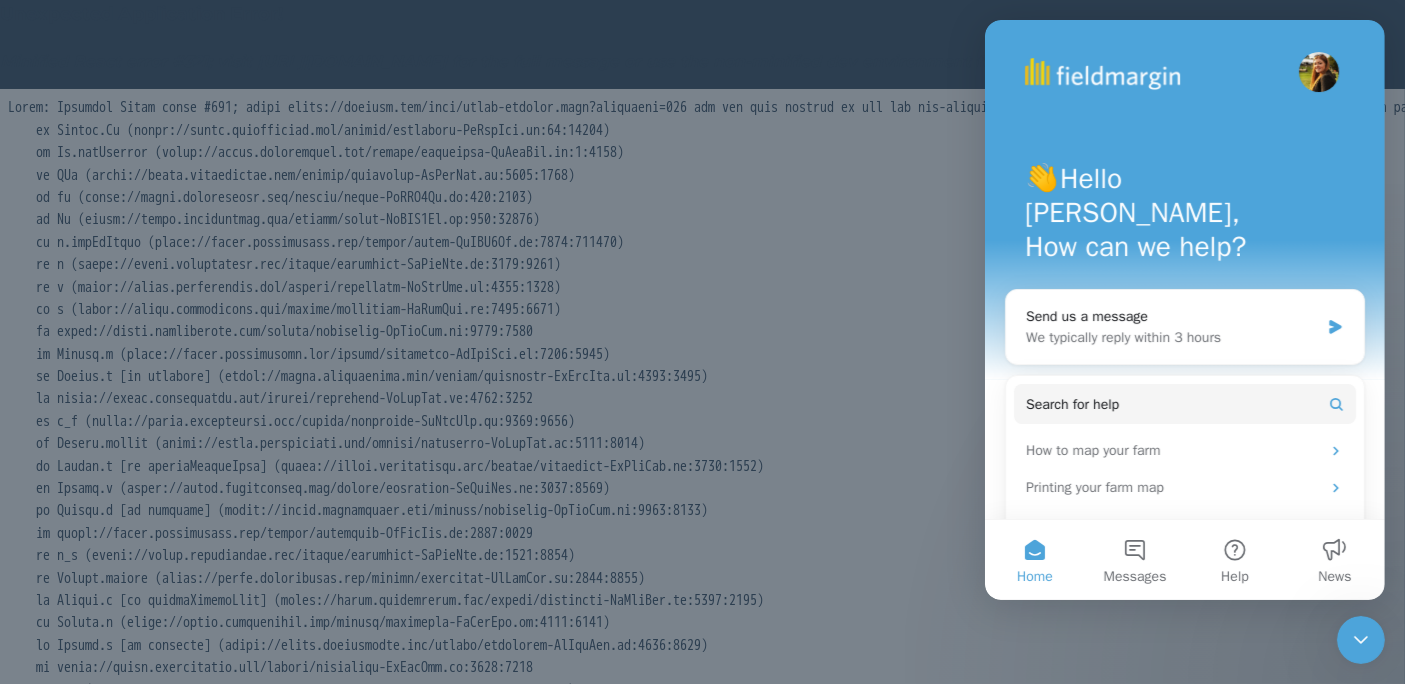 click on "Unexpected Application Error!" at bounding box center (702, 14) 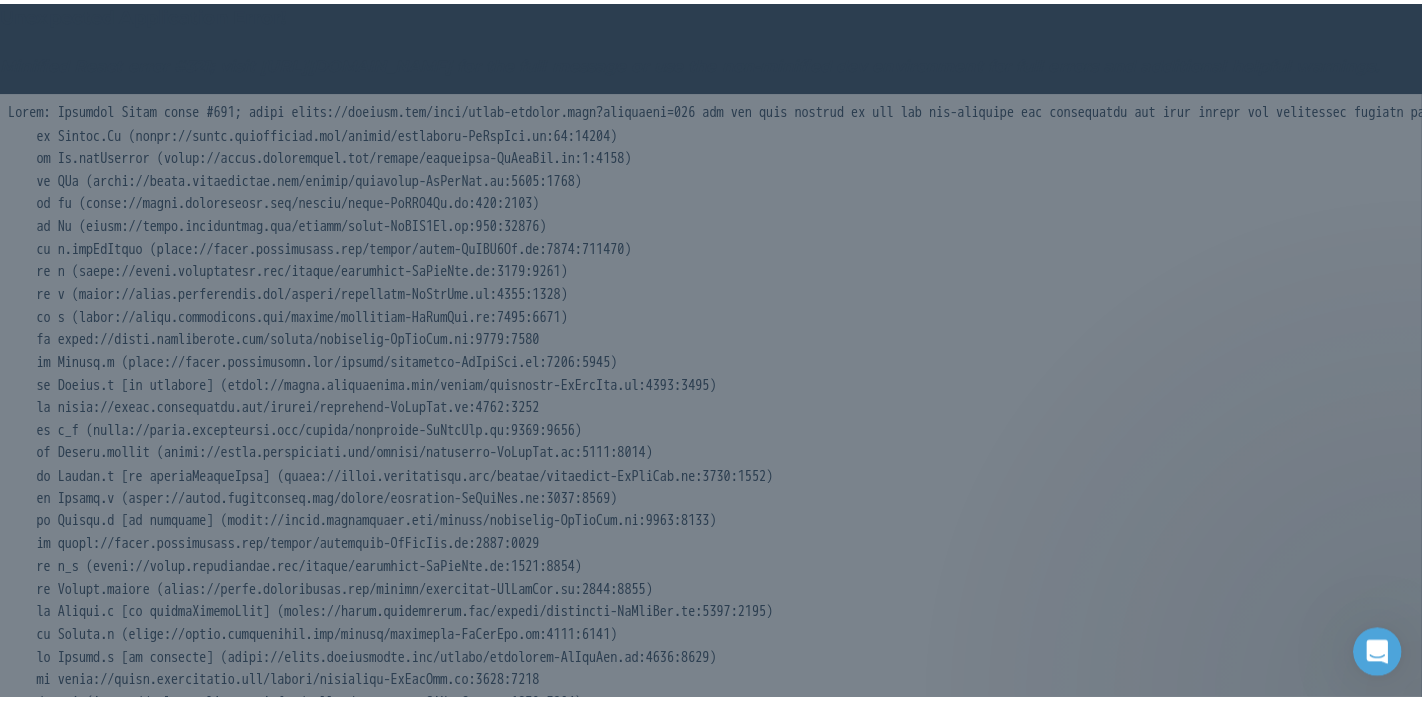 scroll, scrollTop: 0, scrollLeft: 0, axis: both 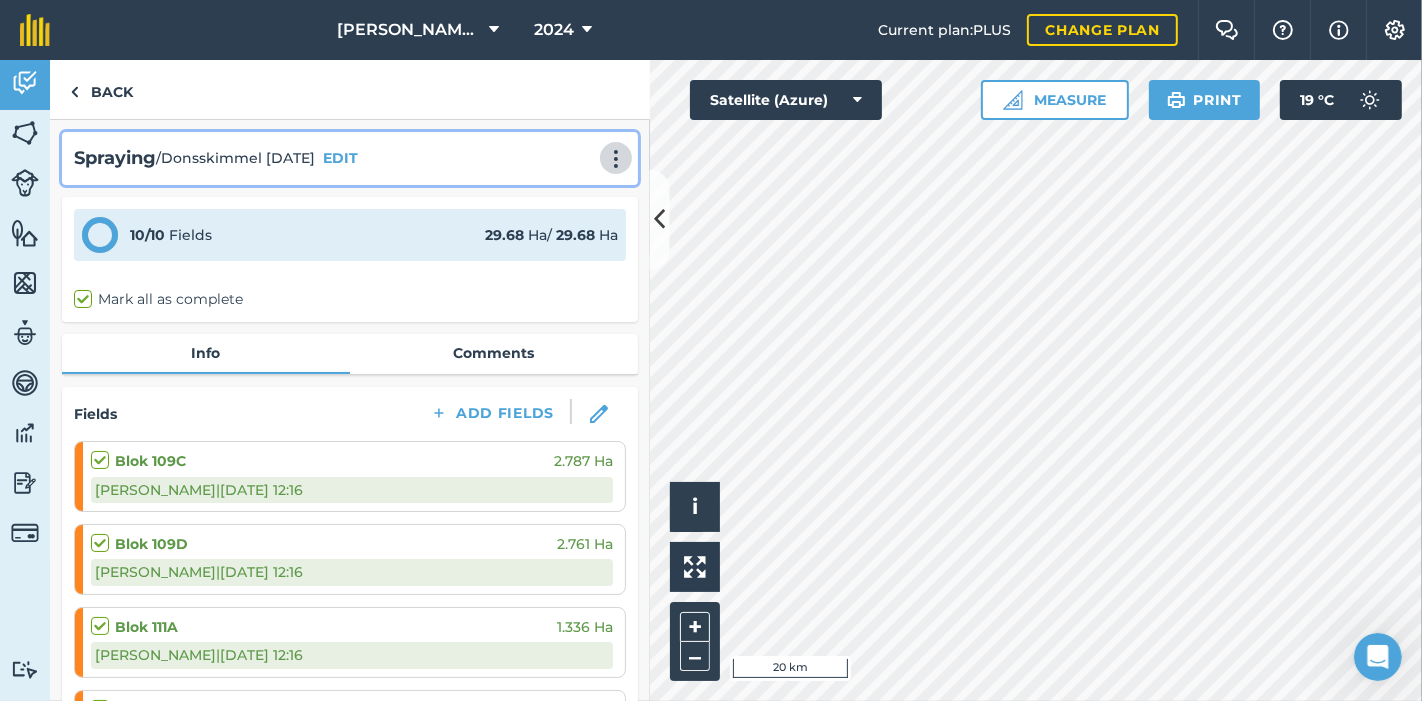 click at bounding box center (616, 159) 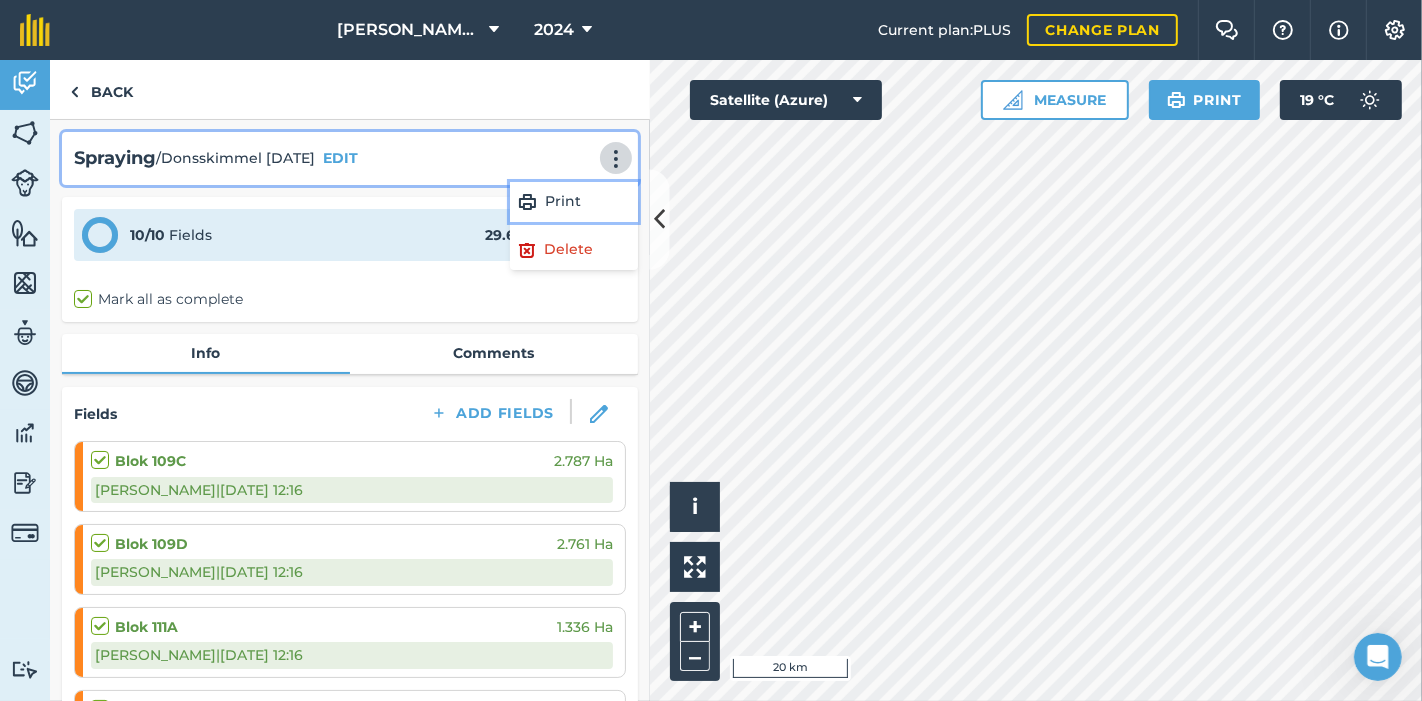 click on "Print" at bounding box center (574, 202) 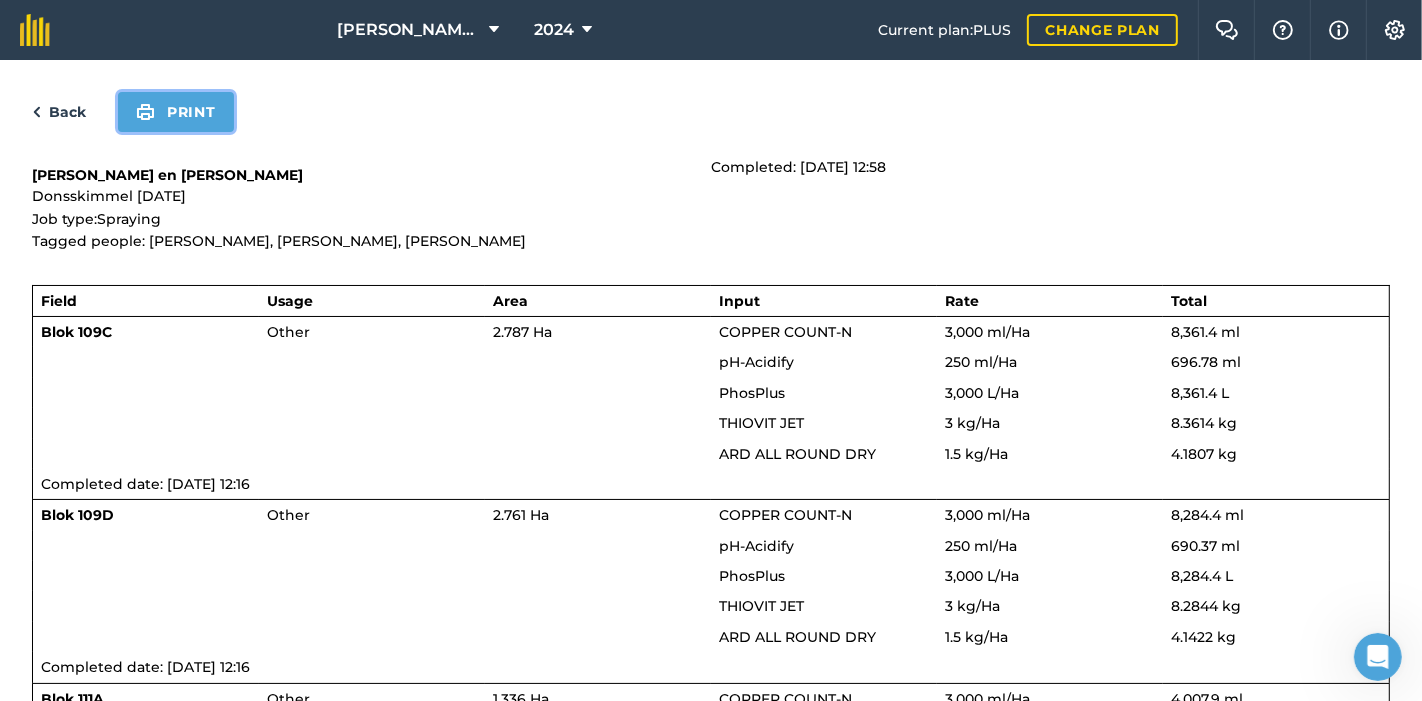 click on "Print" at bounding box center (176, 112) 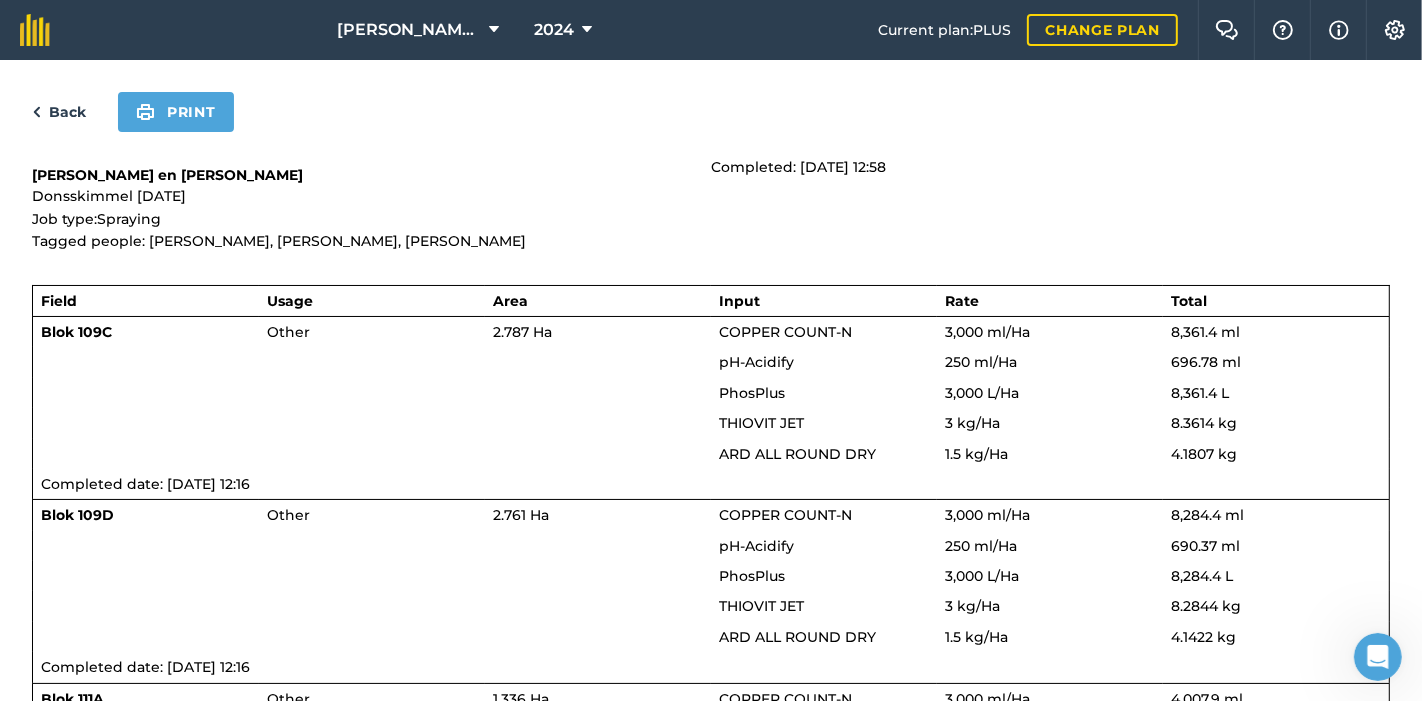 click on "Back" at bounding box center [59, 112] 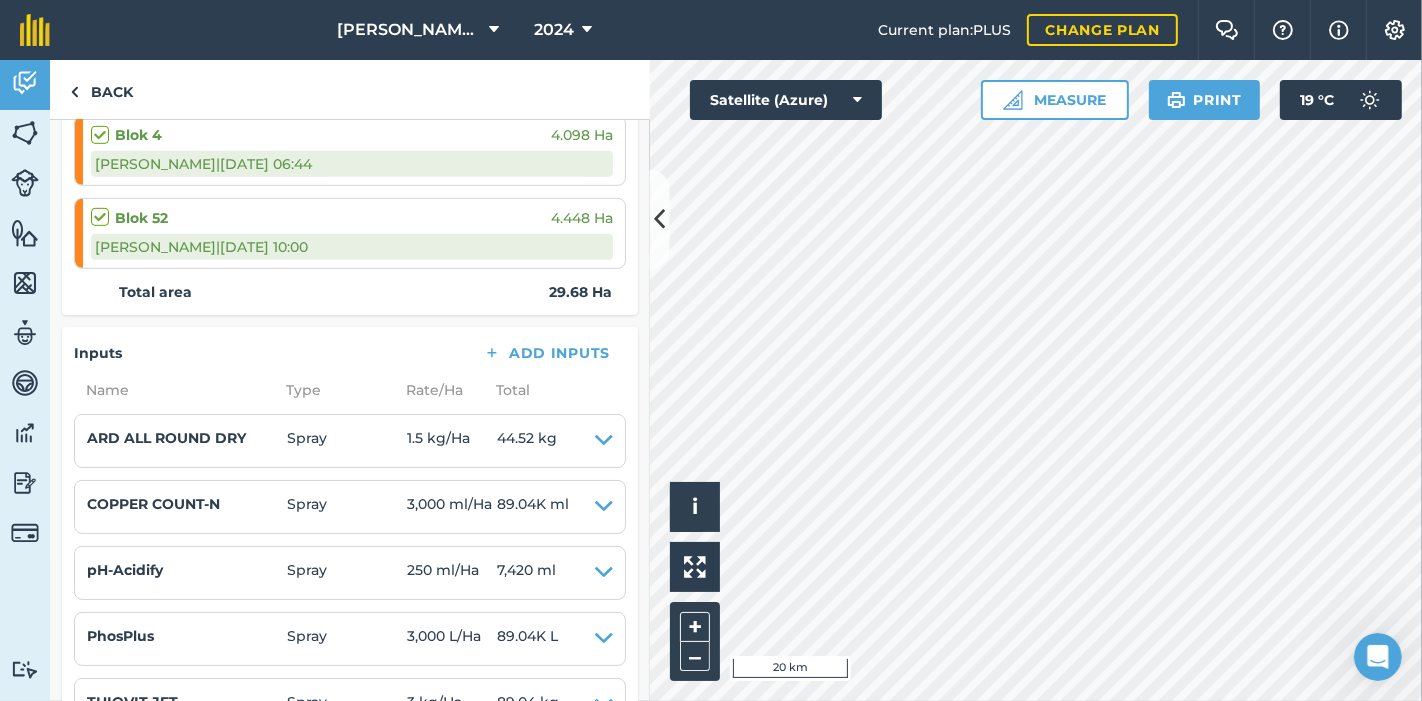 scroll, scrollTop: 888, scrollLeft: 0, axis: vertical 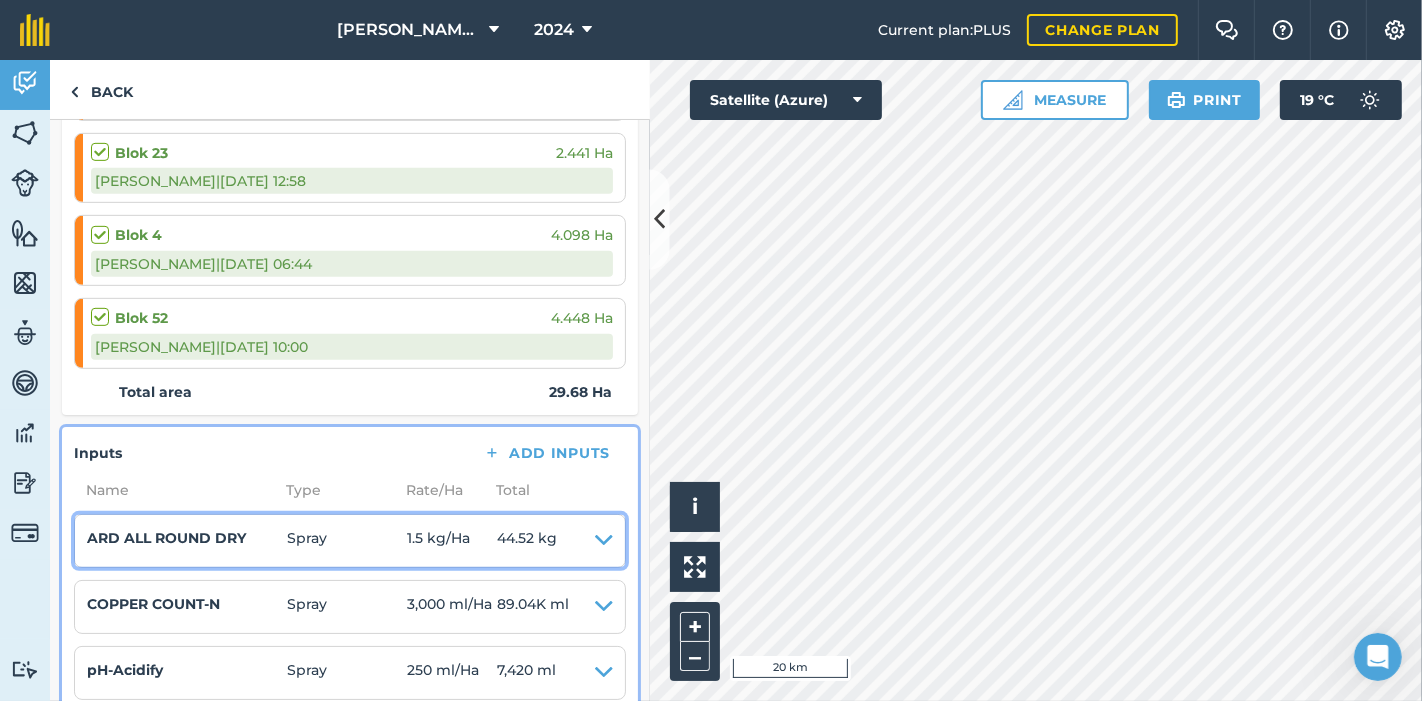 click at bounding box center (604, 541) 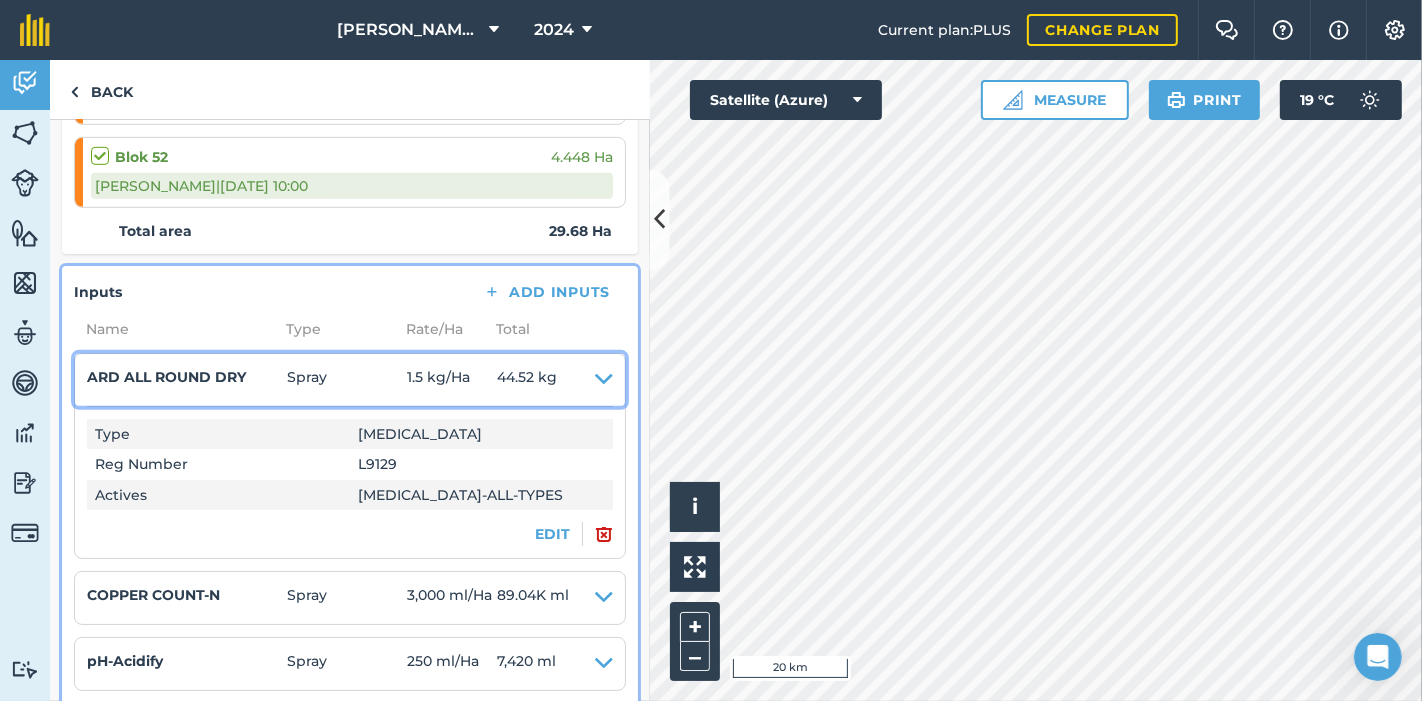 scroll, scrollTop: 1111, scrollLeft: 0, axis: vertical 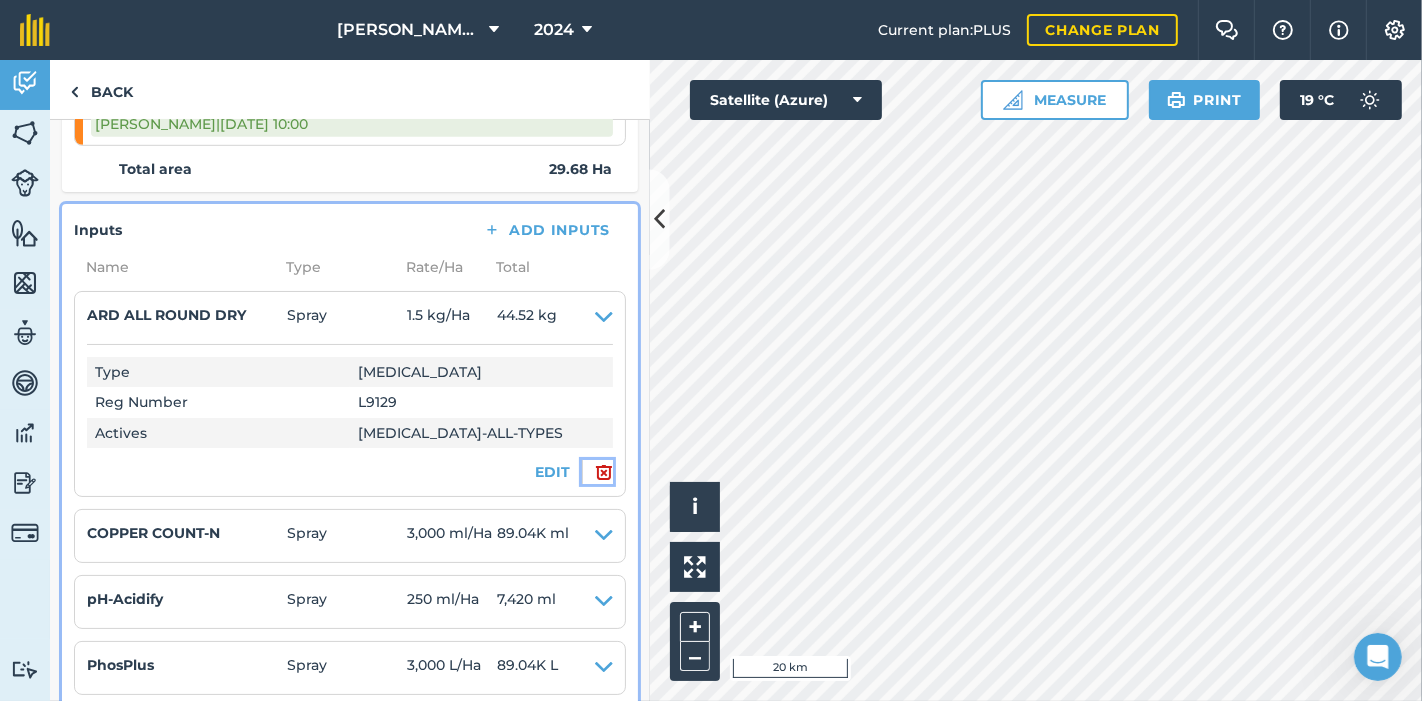click at bounding box center (604, 472) 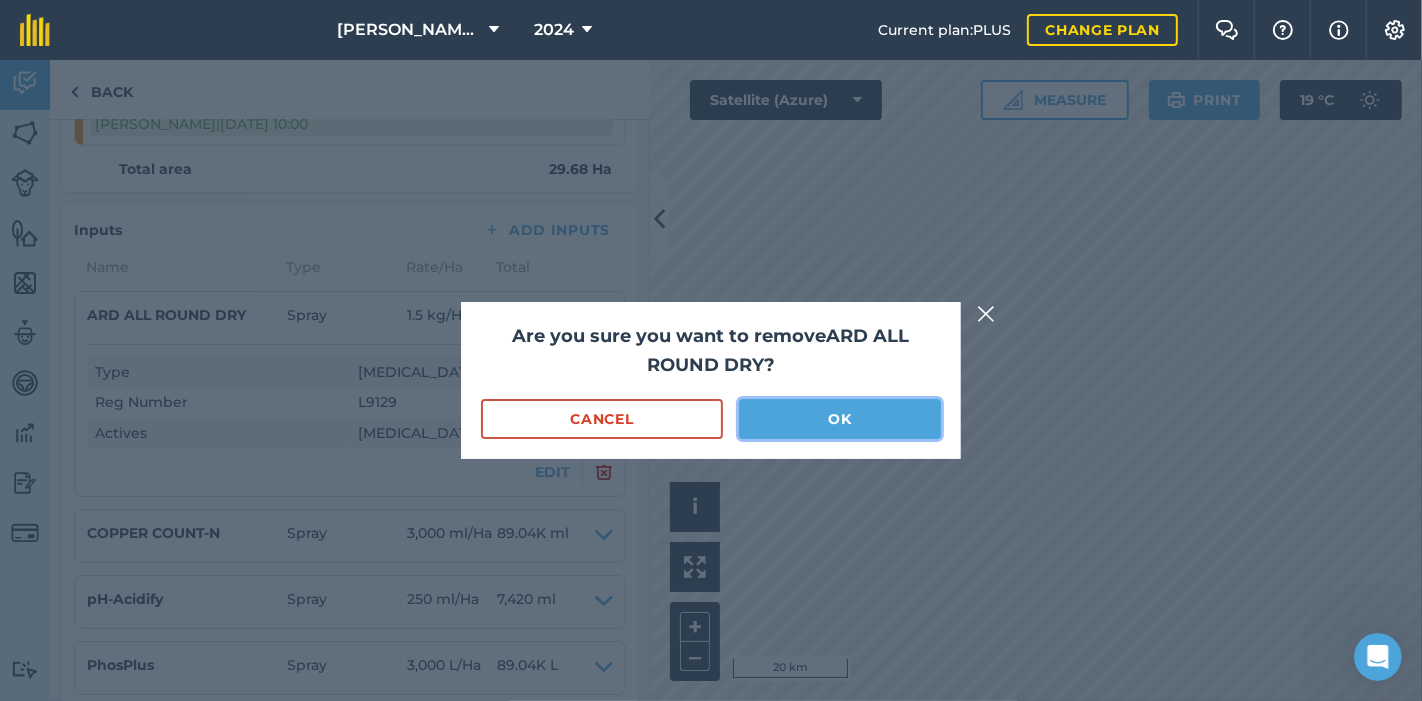 click on "OK" at bounding box center [840, 419] 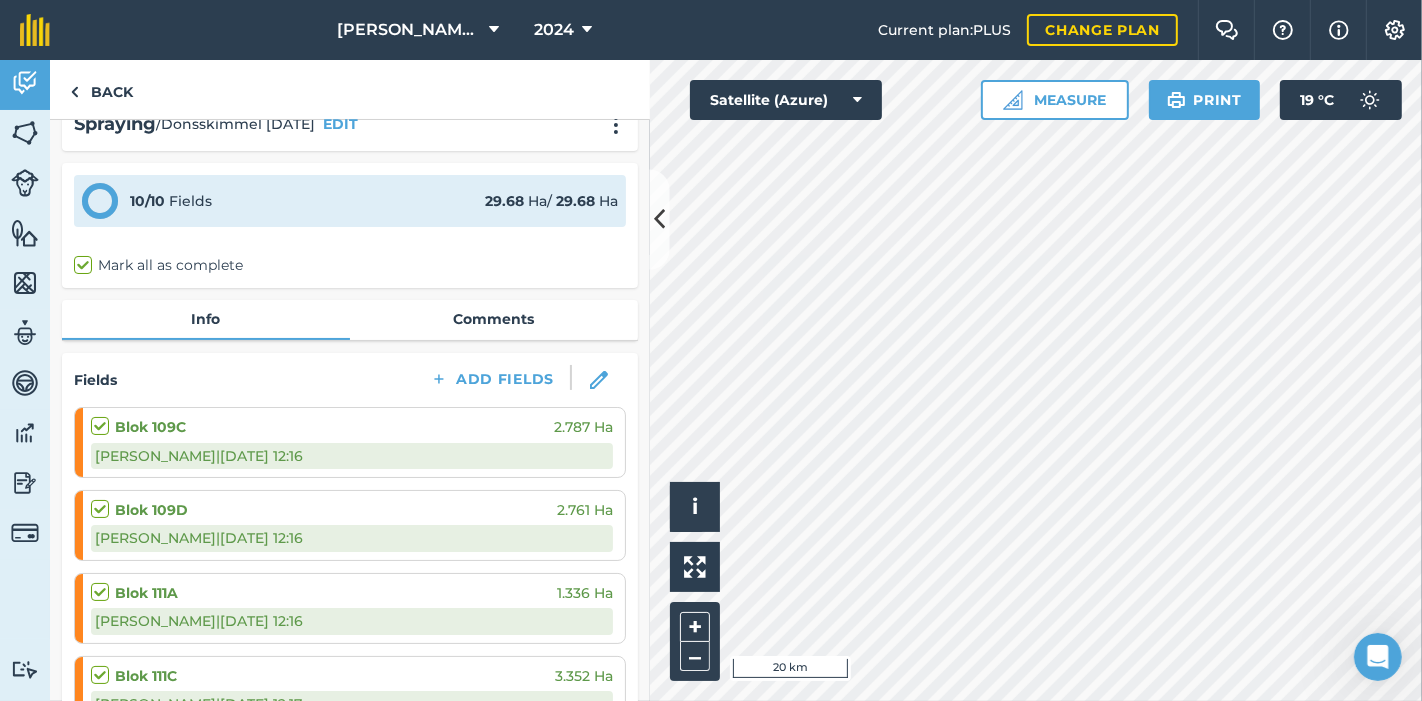 scroll, scrollTop: 0, scrollLeft: 0, axis: both 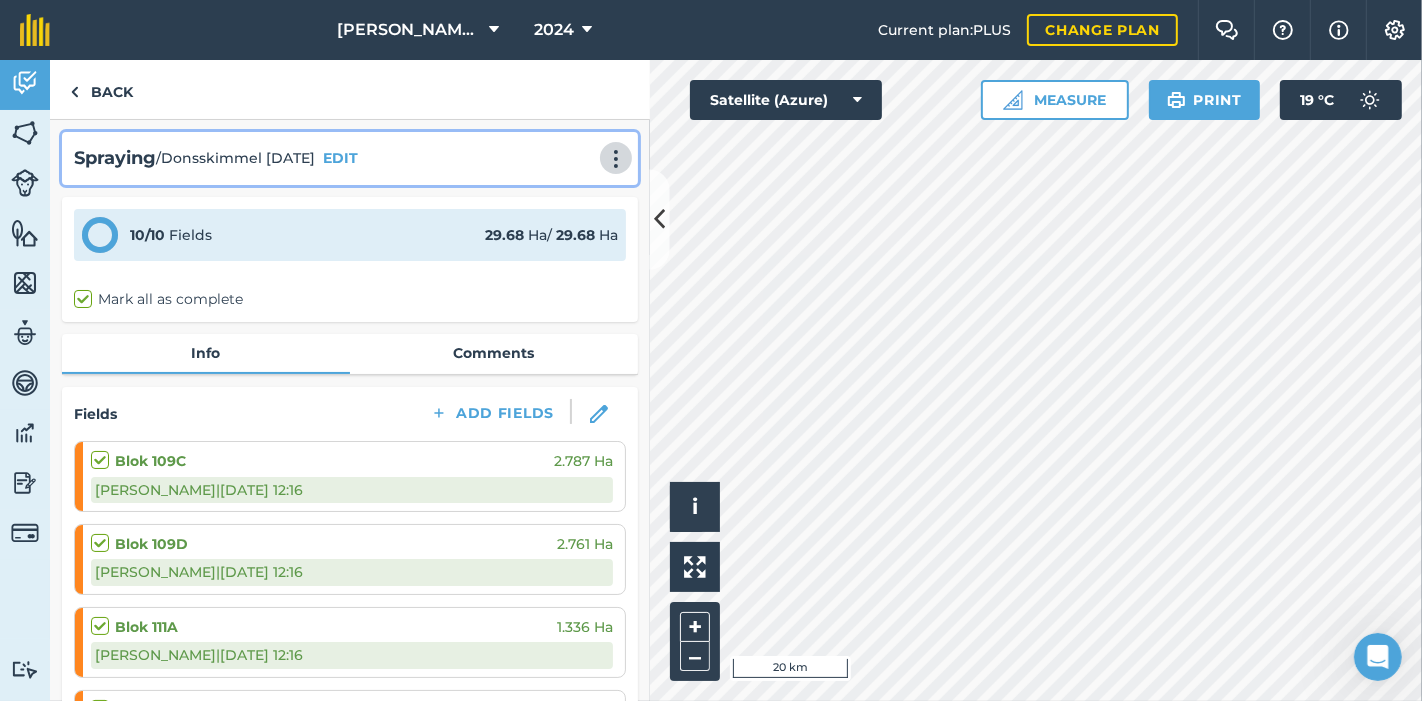 click at bounding box center (616, 159) 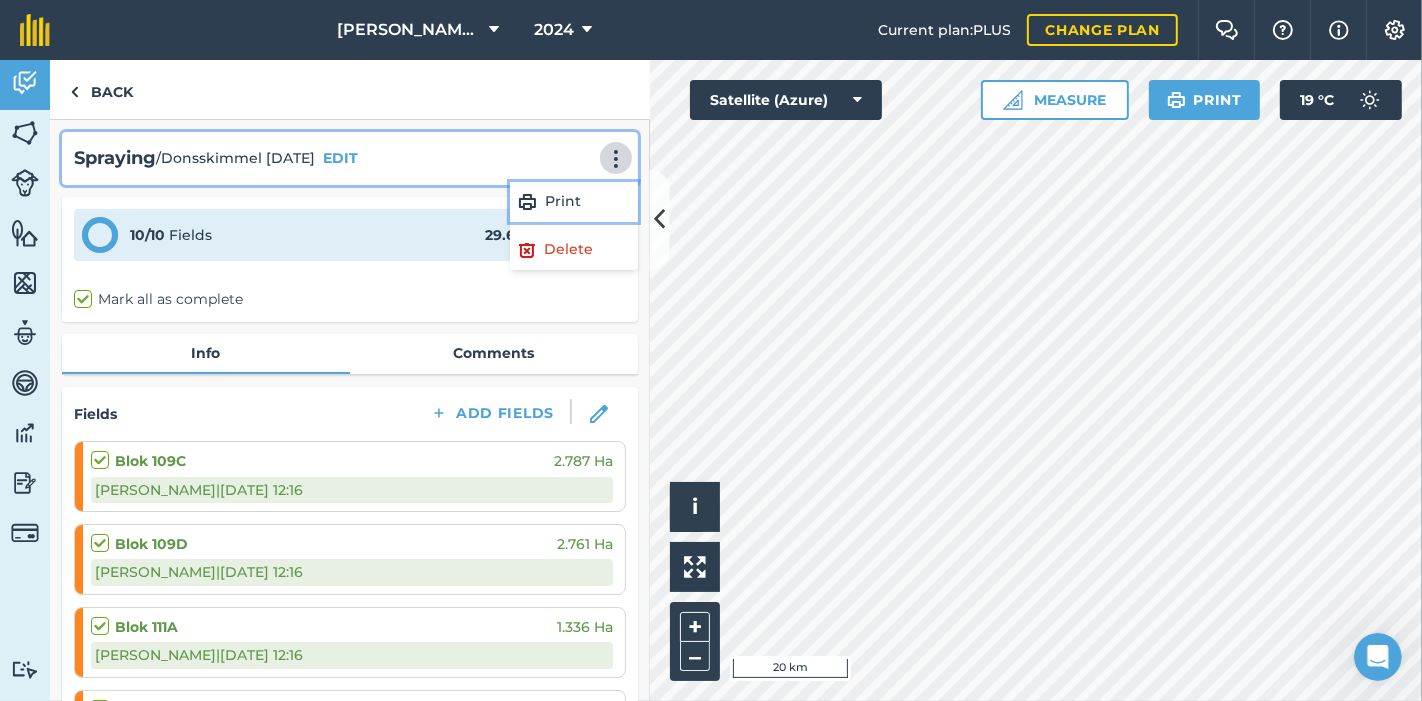 click on "Print" at bounding box center [574, 202] 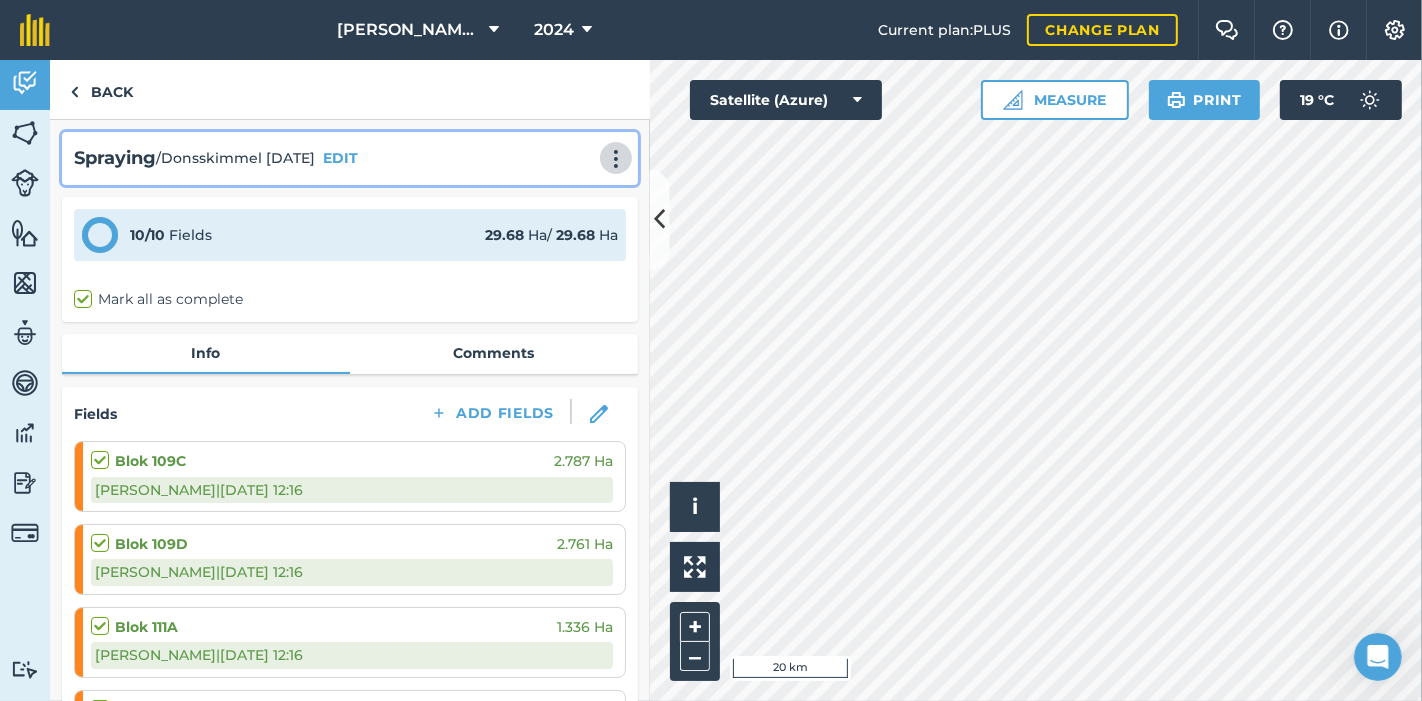 click at bounding box center [616, 159] 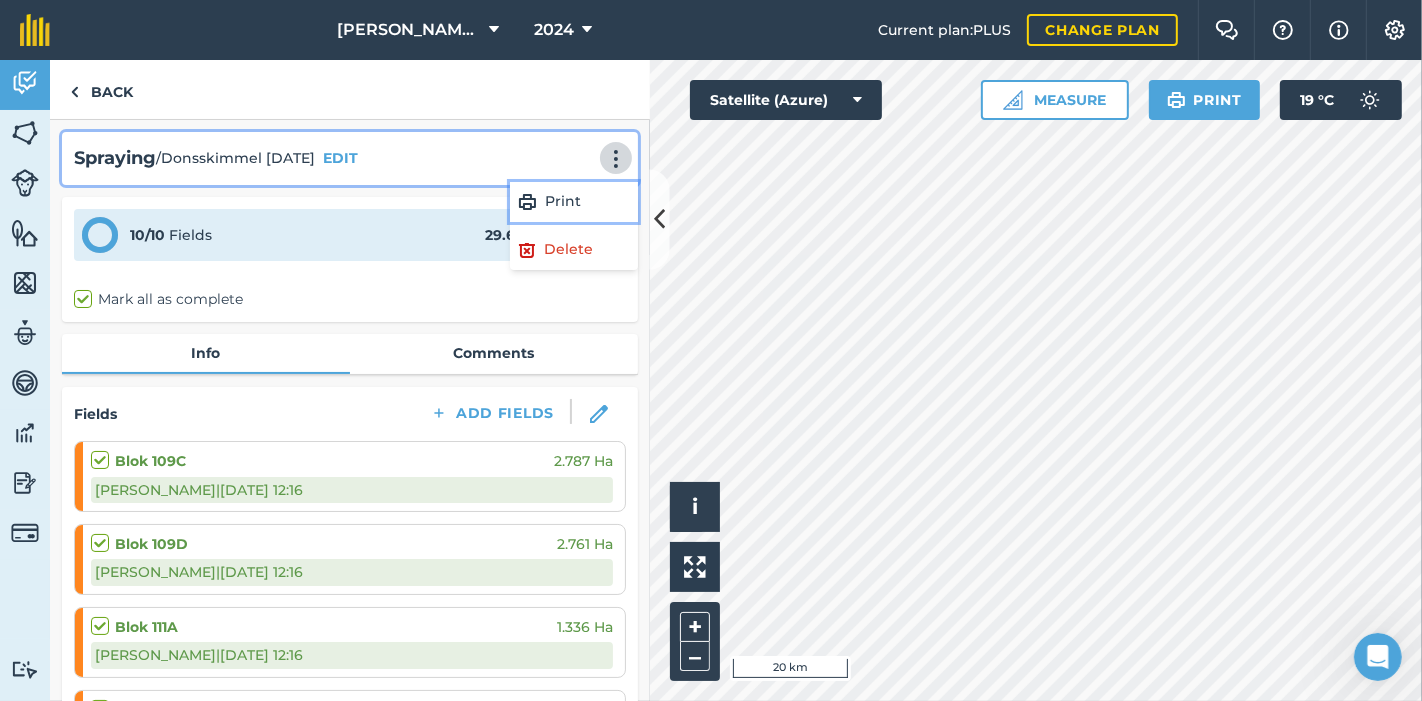 click on "Print" at bounding box center (574, 202) 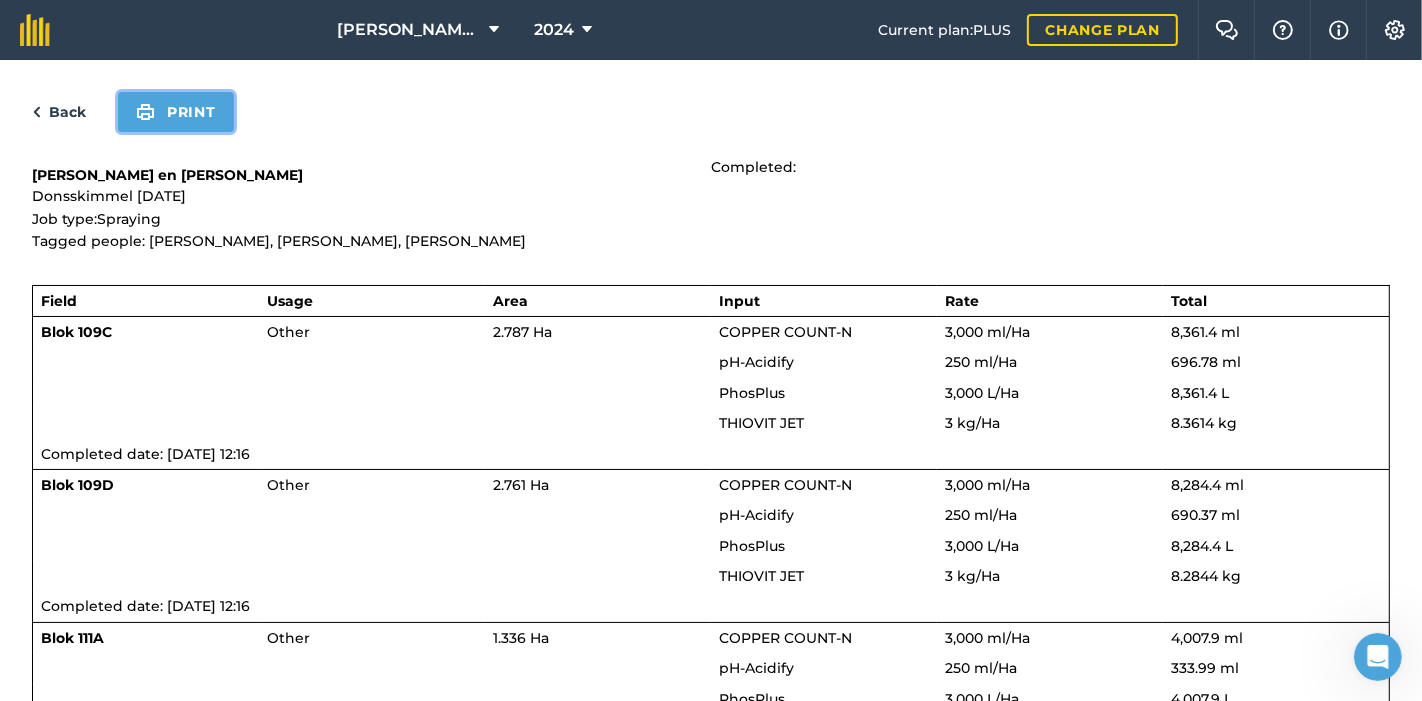 click on "Print" at bounding box center (176, 112) 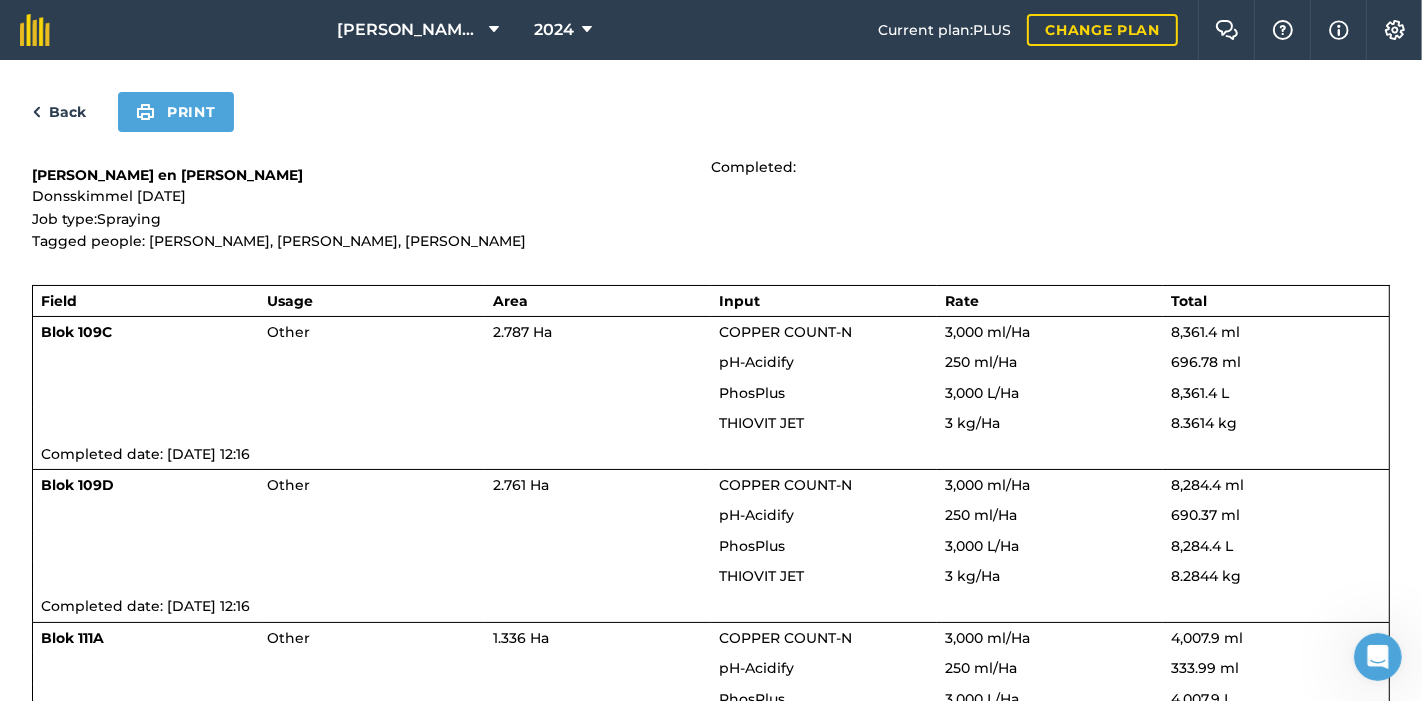 click on "Back  Print" at bounding box center [711, 112] 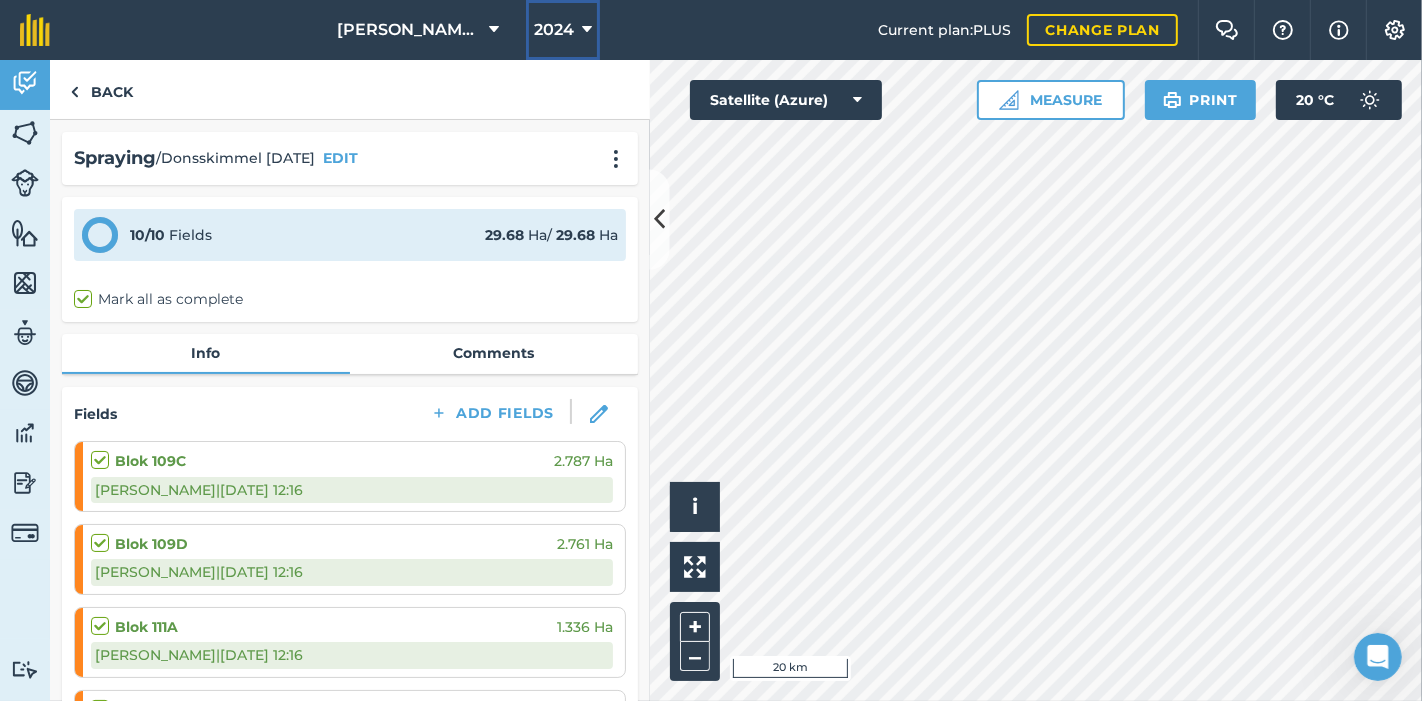 click at bounding box center (587, 30) 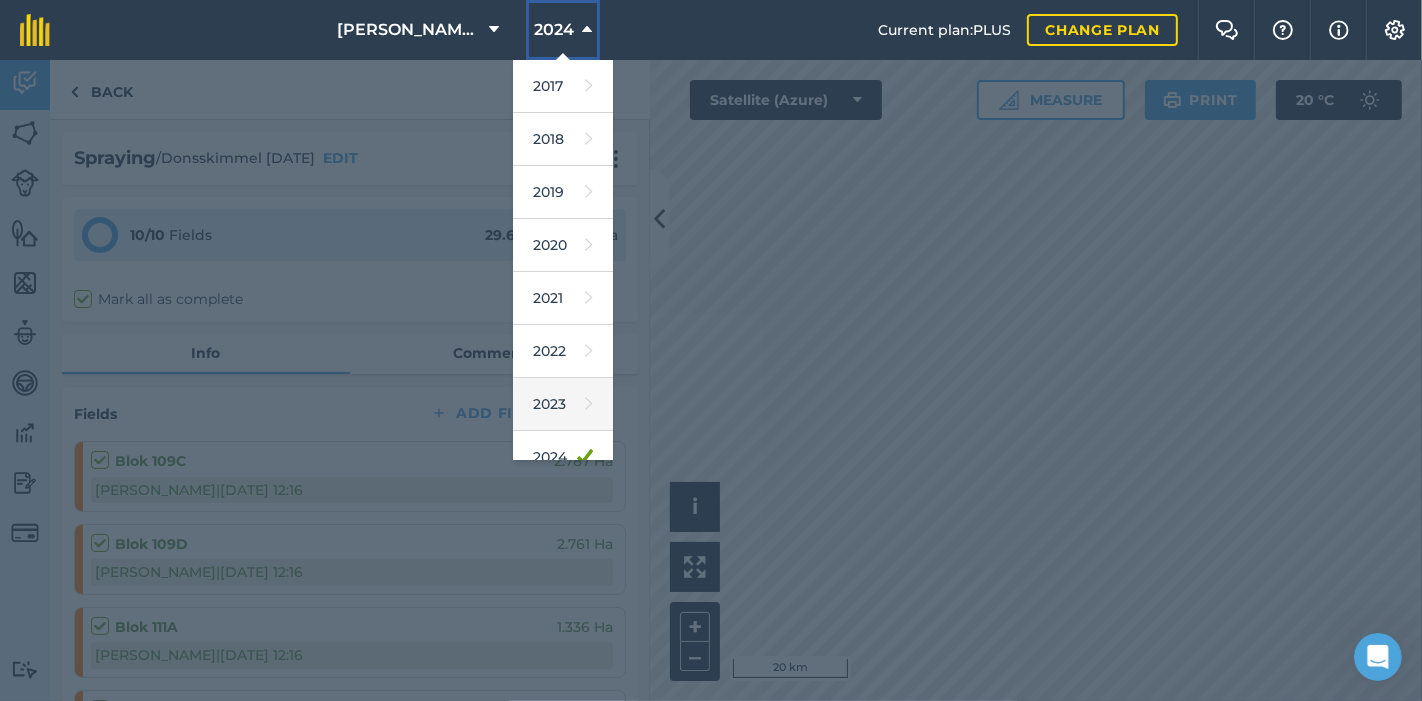 scroll, scrollTop: 180, scrollLeft: 0, axis: vertical 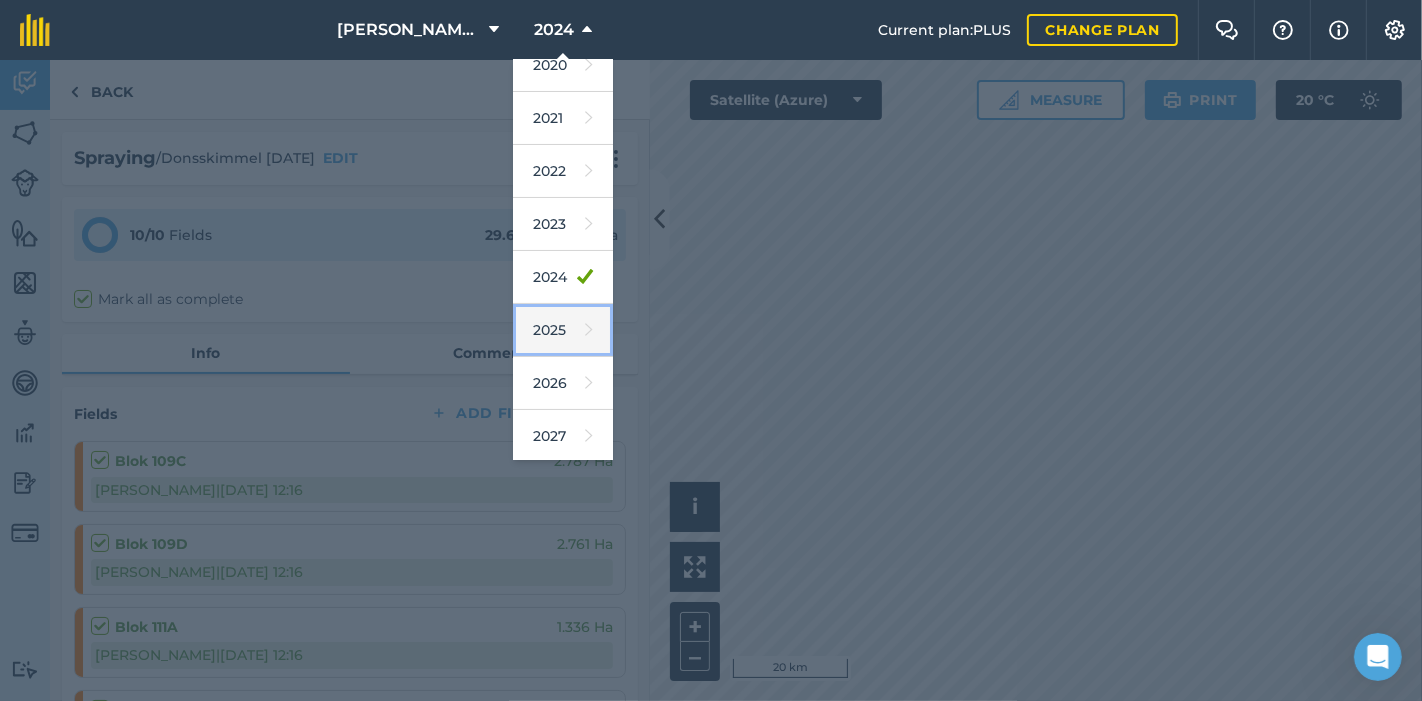 click on "2025" at bounding box center (563, 330) 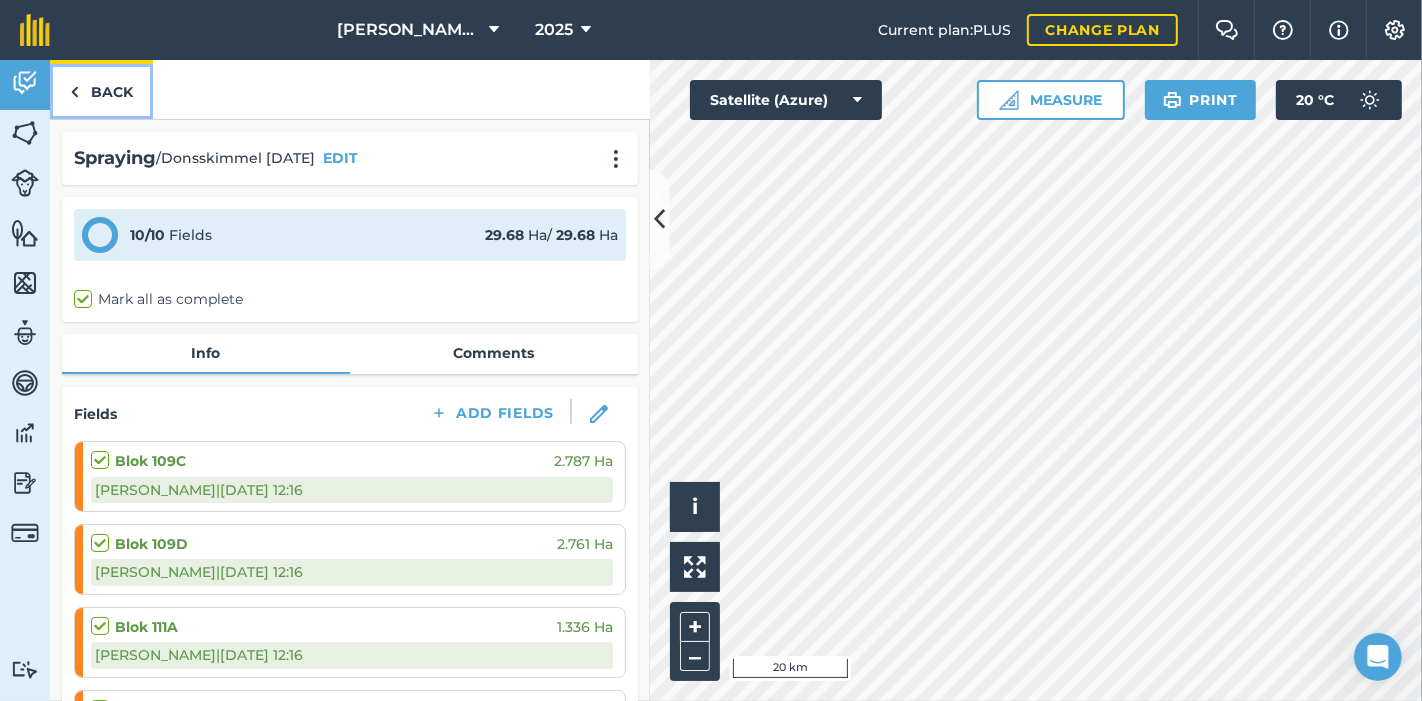 click at bounding box center [74, 92] 